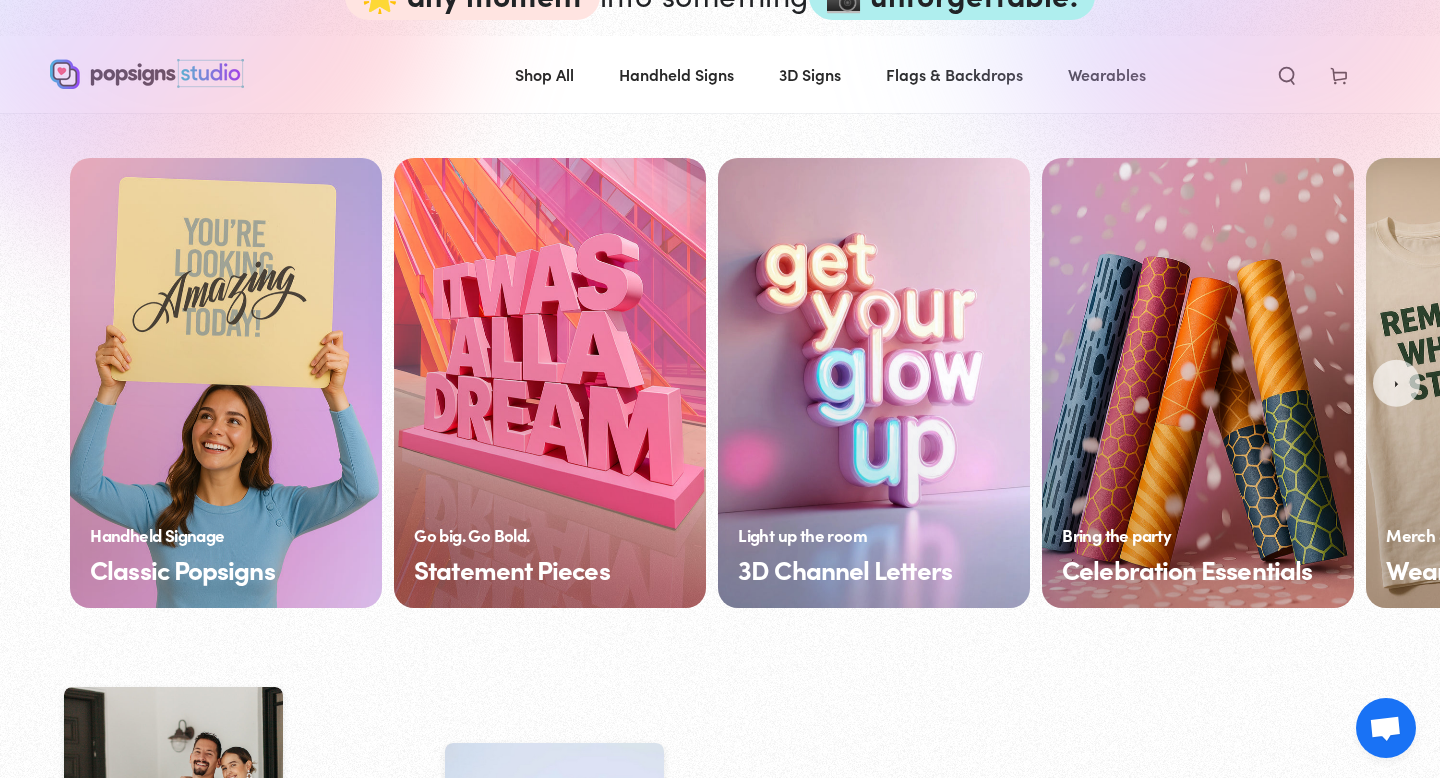 scroll, scrollTop: 1460, scrollLeft: 0, axis: vertical 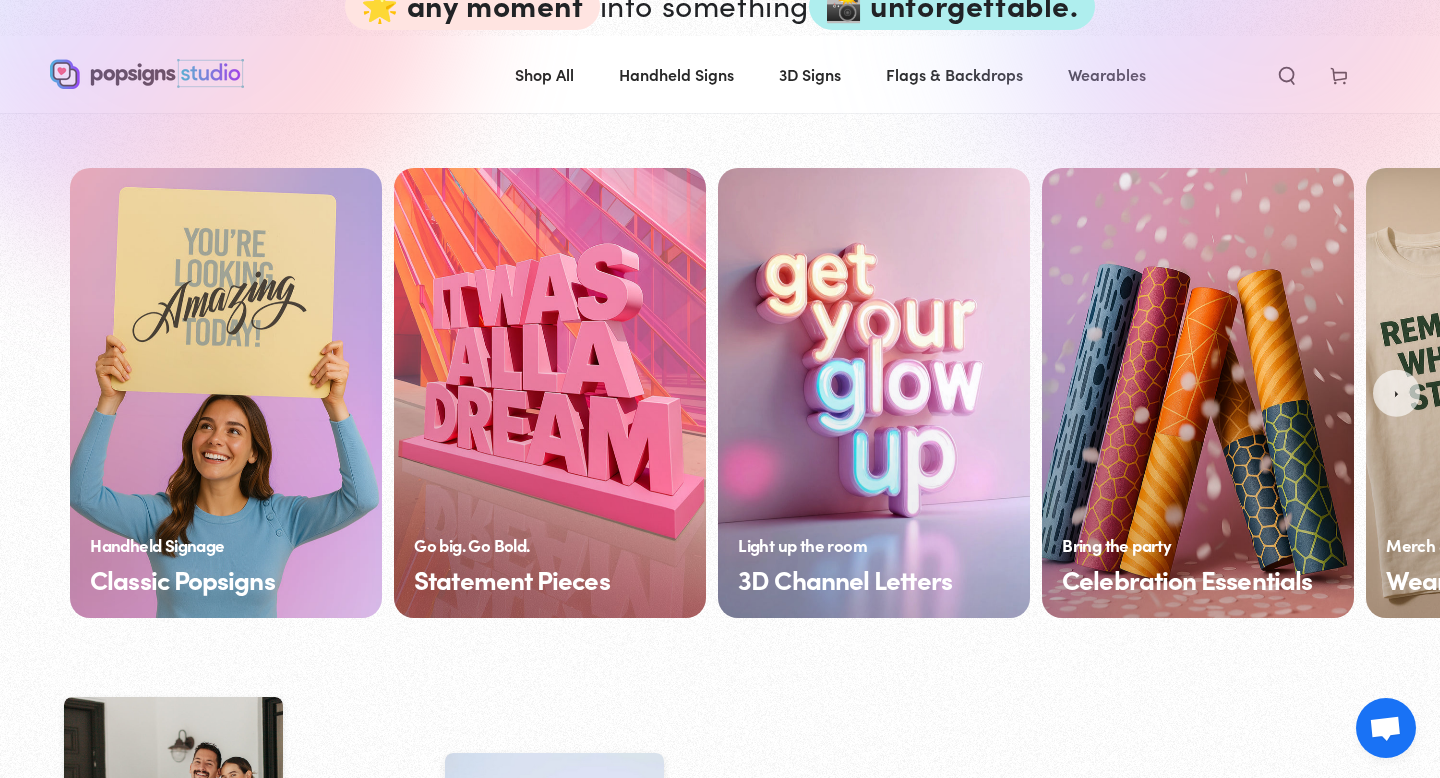 click on "Classic Popsigns" at bounding box center [226, 393] 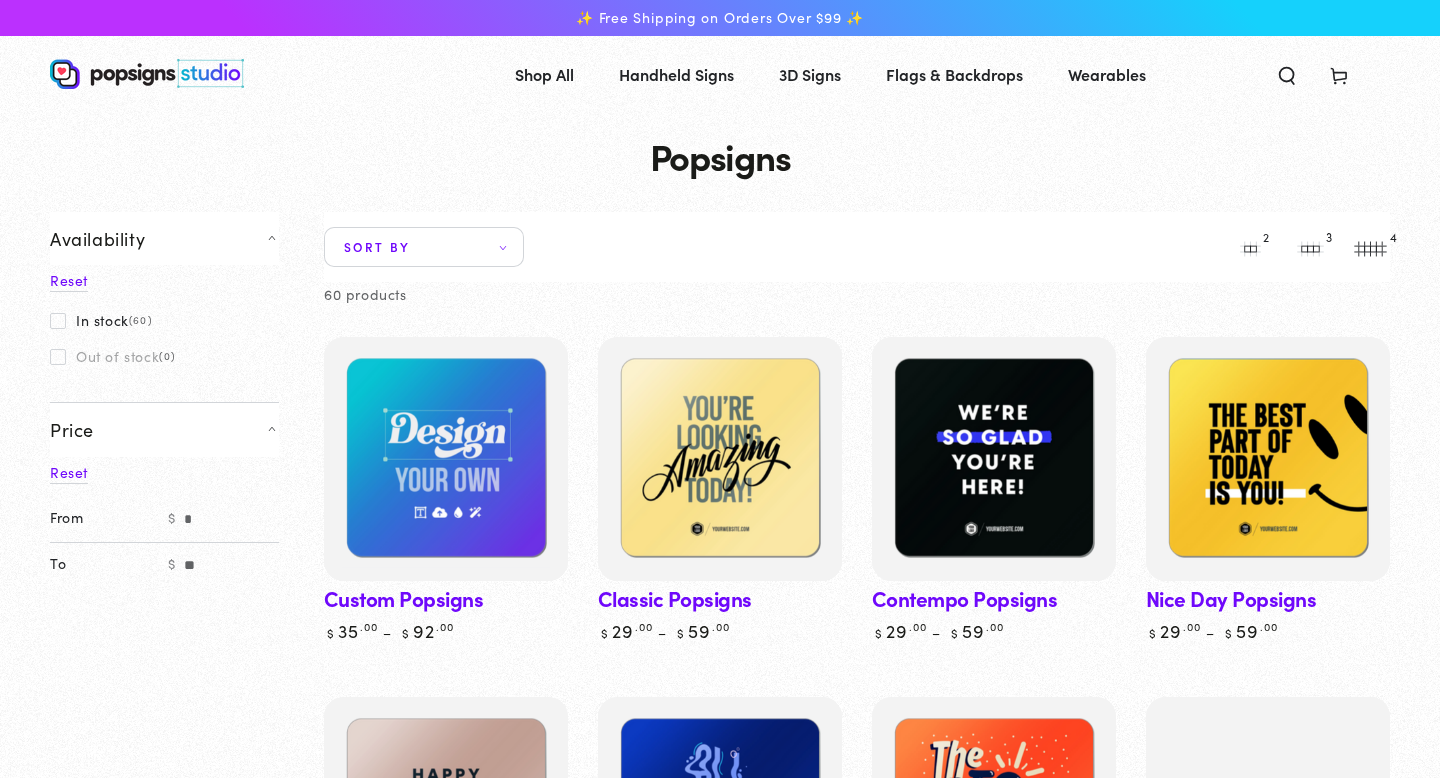 scroll, scrollTop: 0, scrollLeft: 0, axis: both 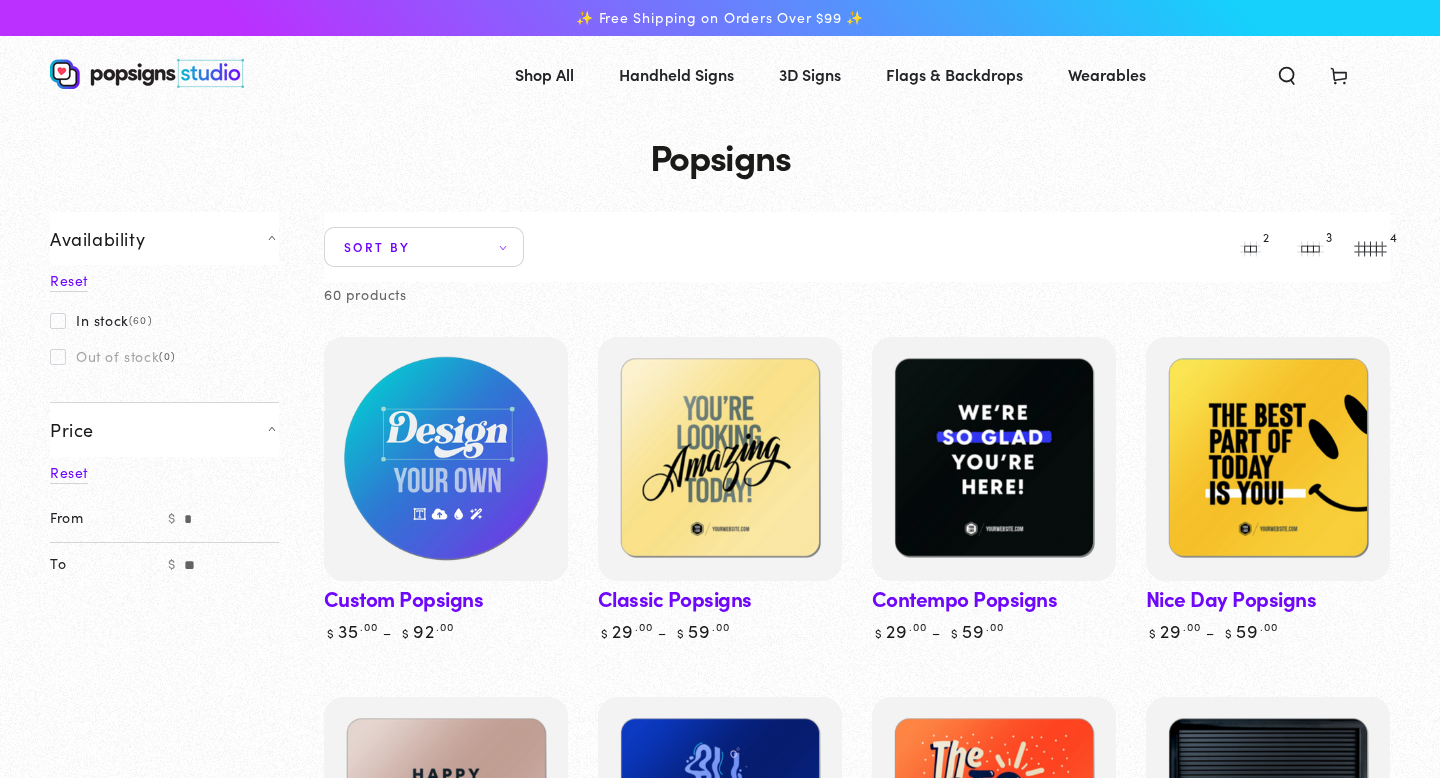 click at bounding box center [445, 459] 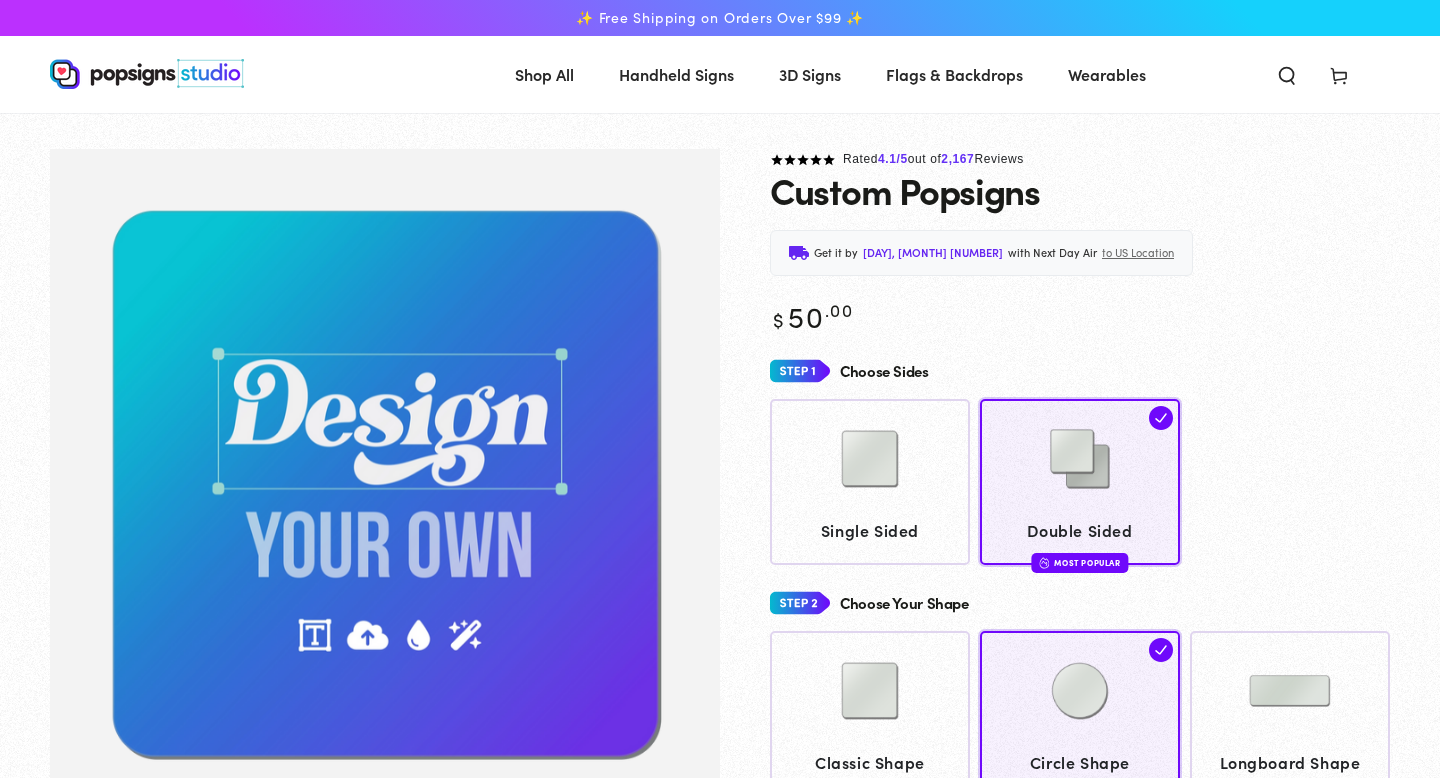 scroll, scrollTop: 0, scrollLeft: 0, axis: both 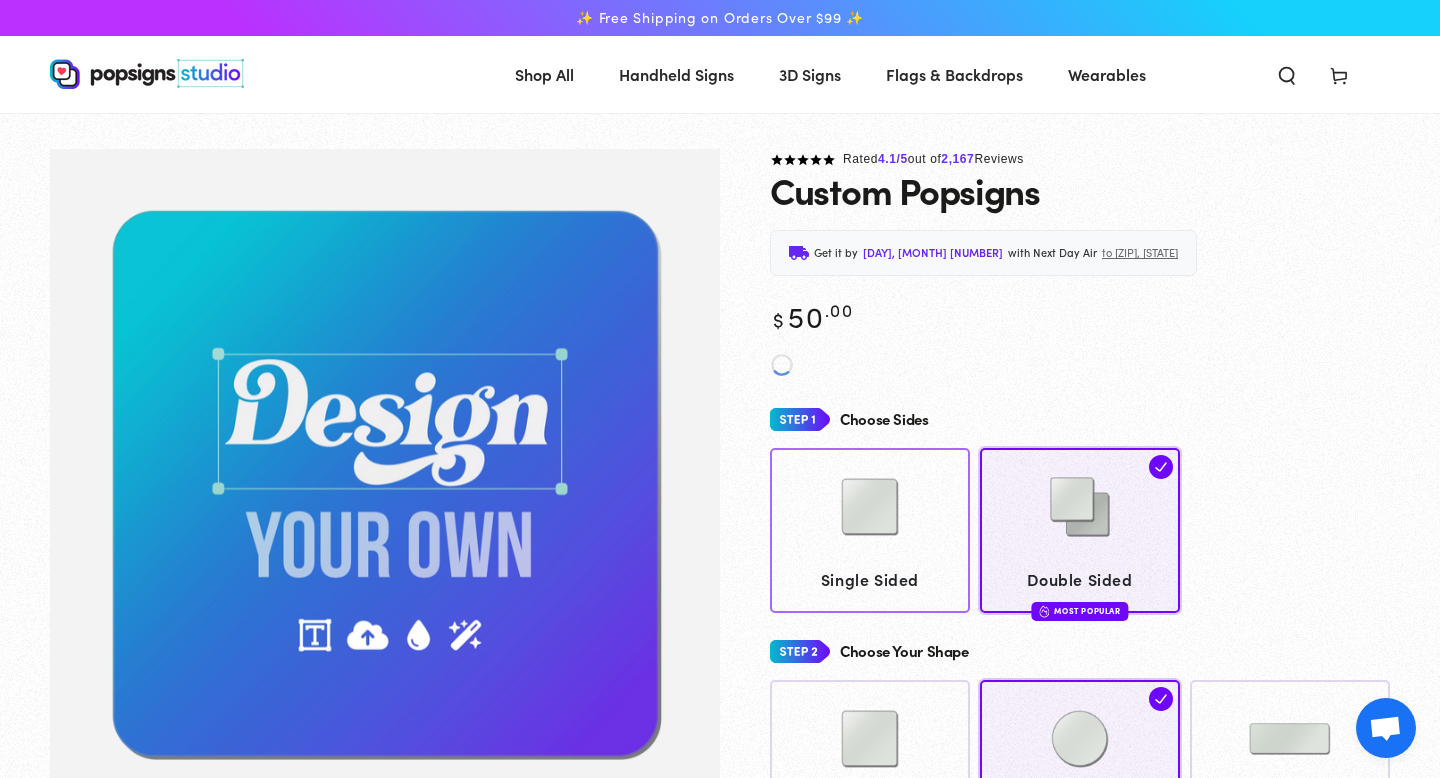 click on "Single Sided" 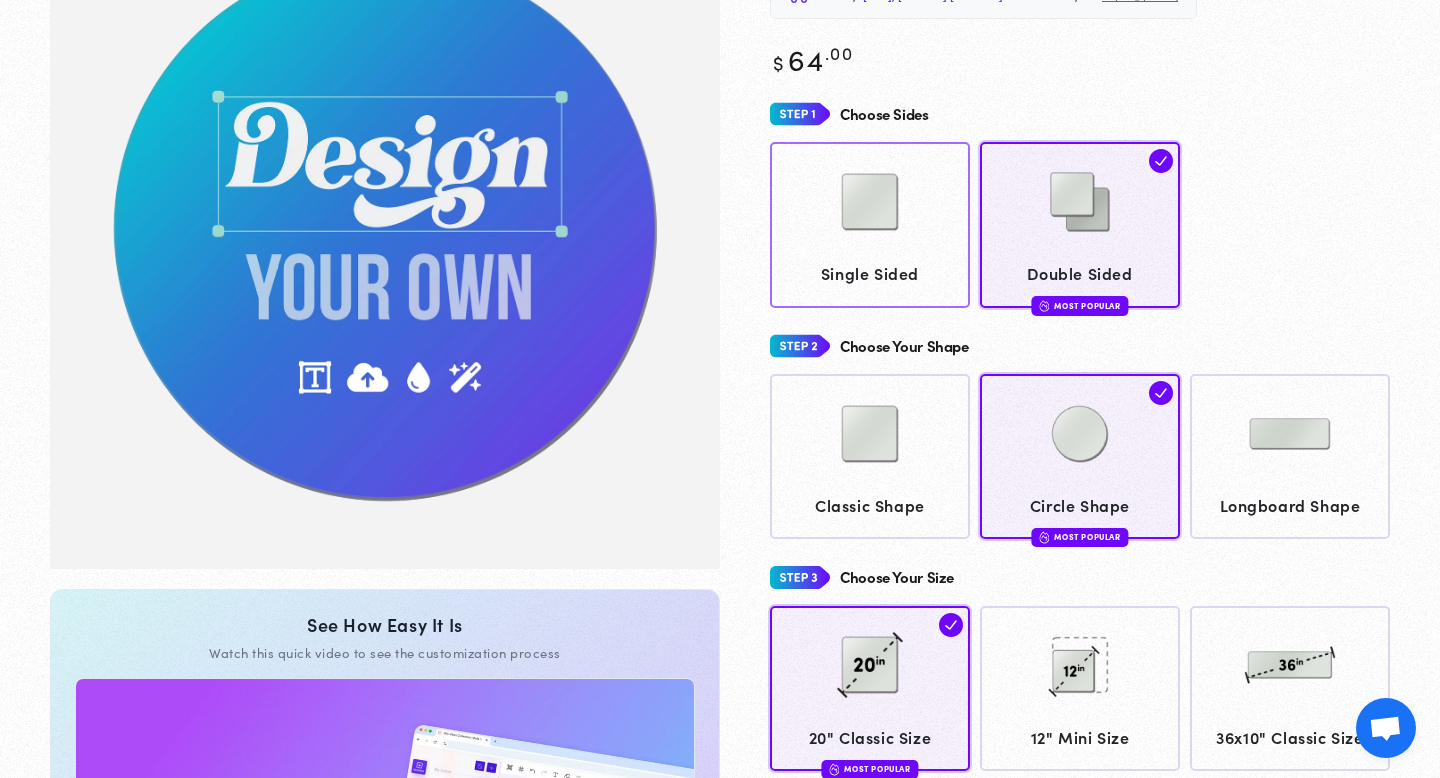 scroll, scrollTop: 283, scrollLeft: 0, axis: vertical 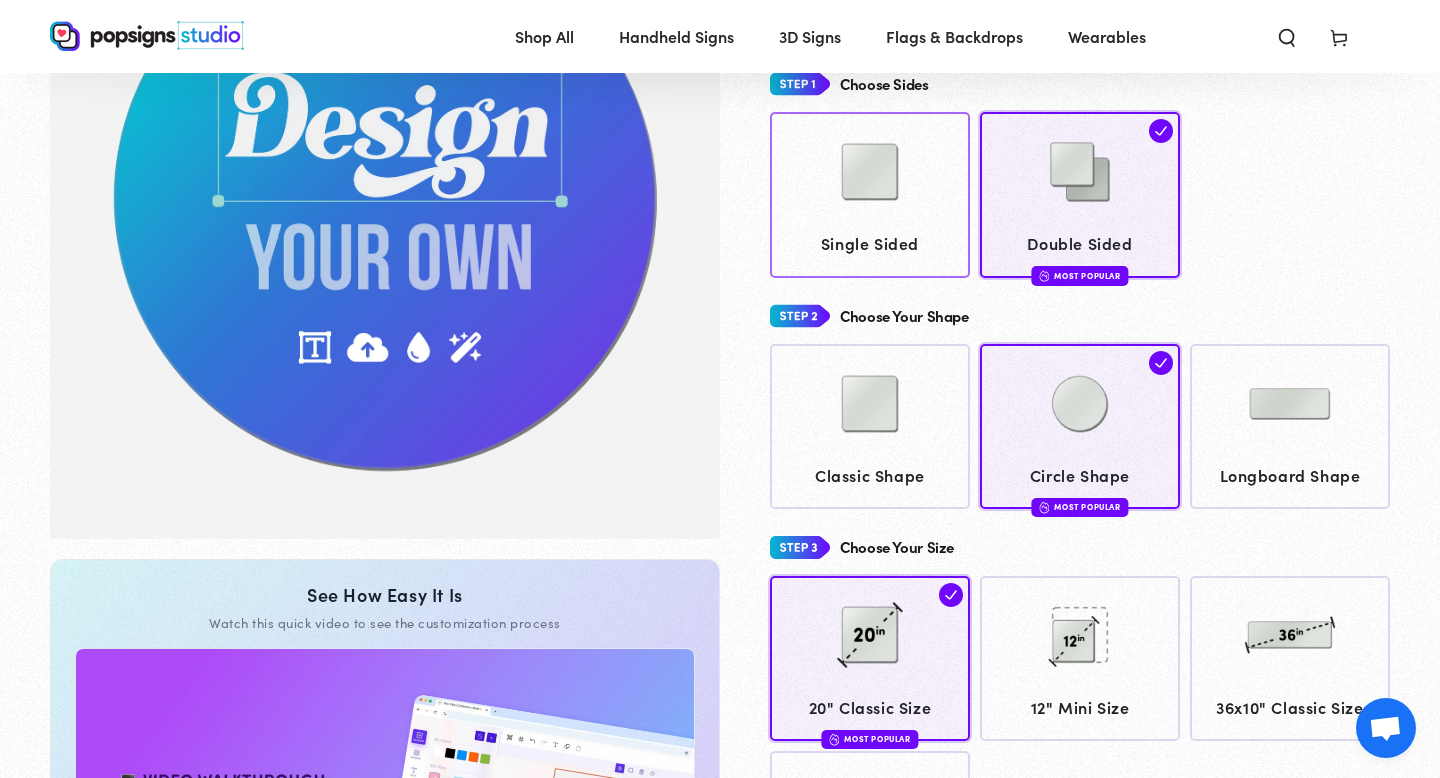 click 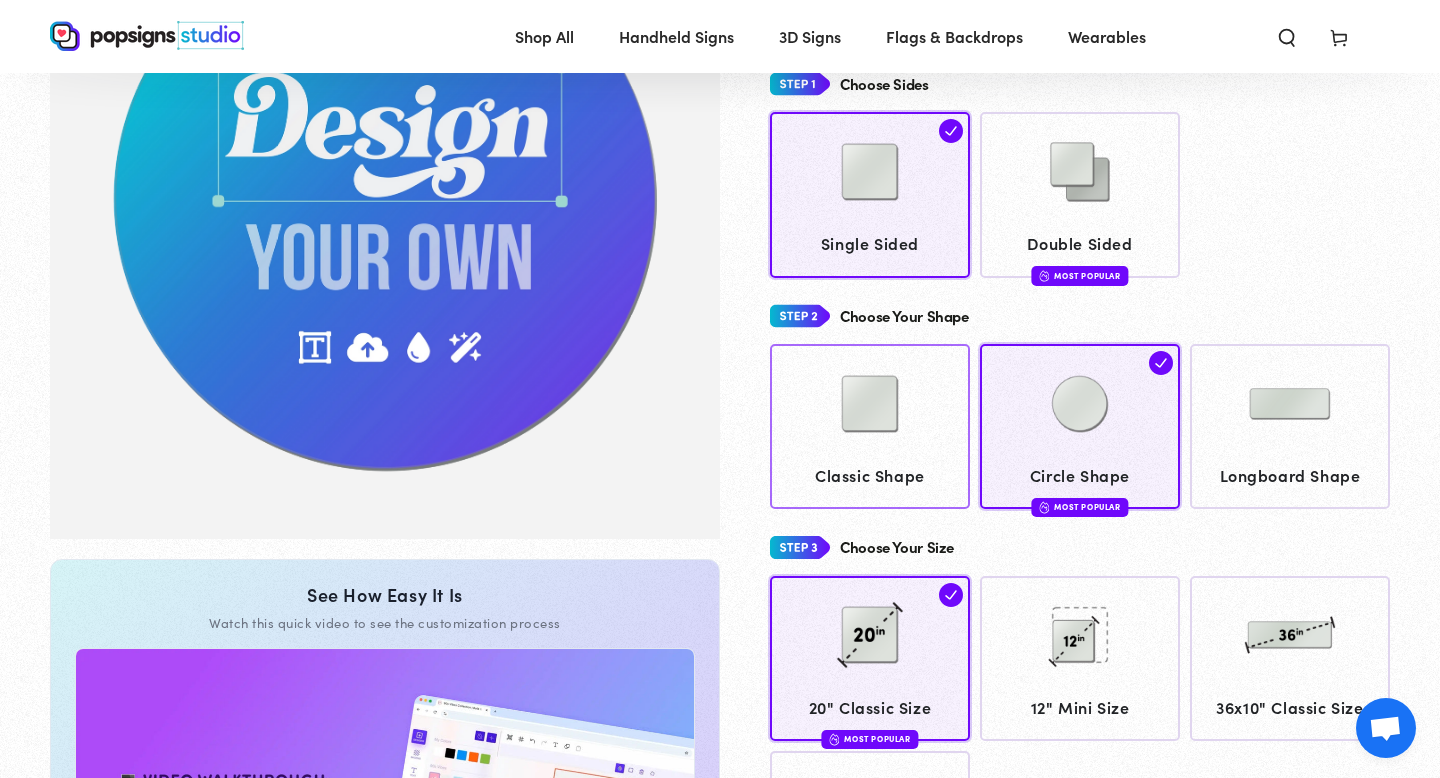 click on "Classic Shape" 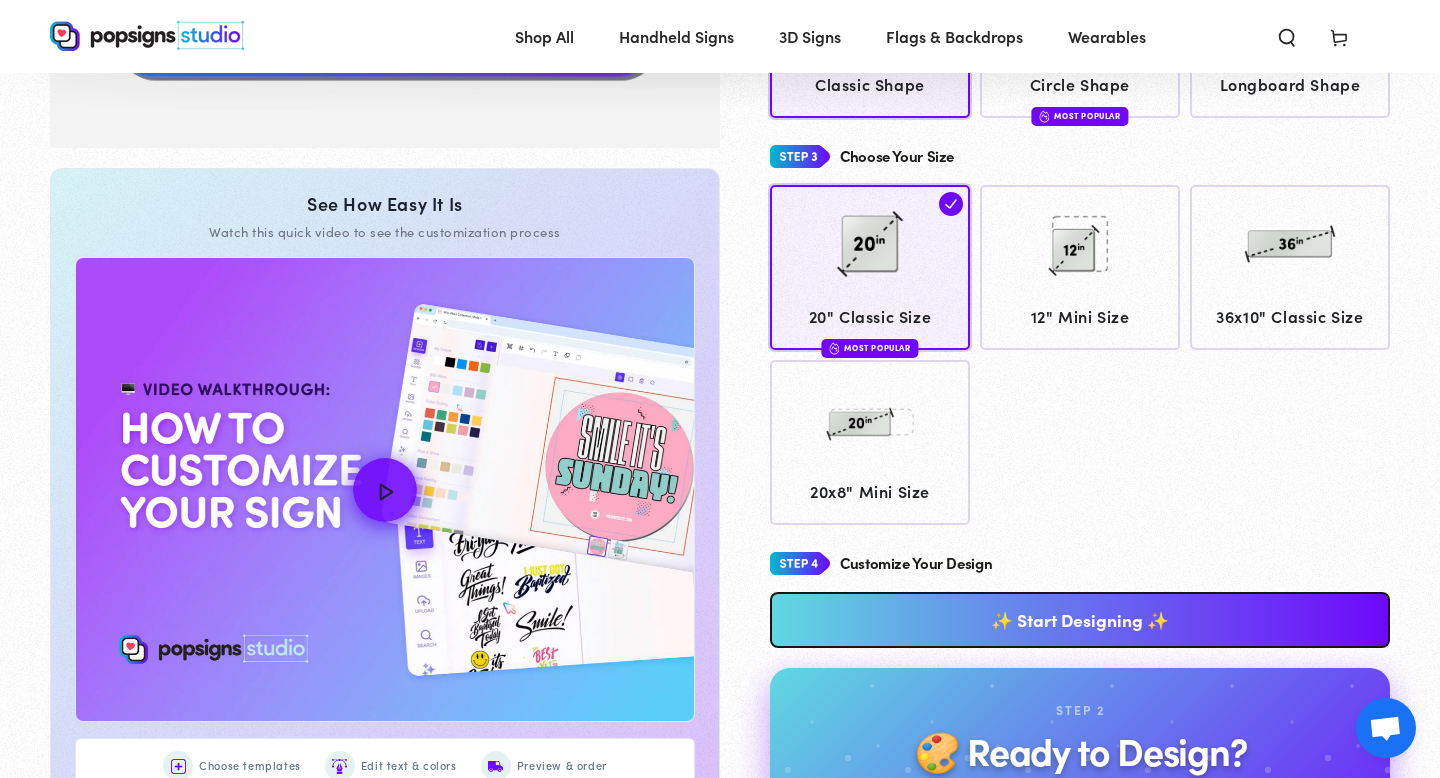 click on "✨ Start Designing ✨" at bounding box center (1080, 620) 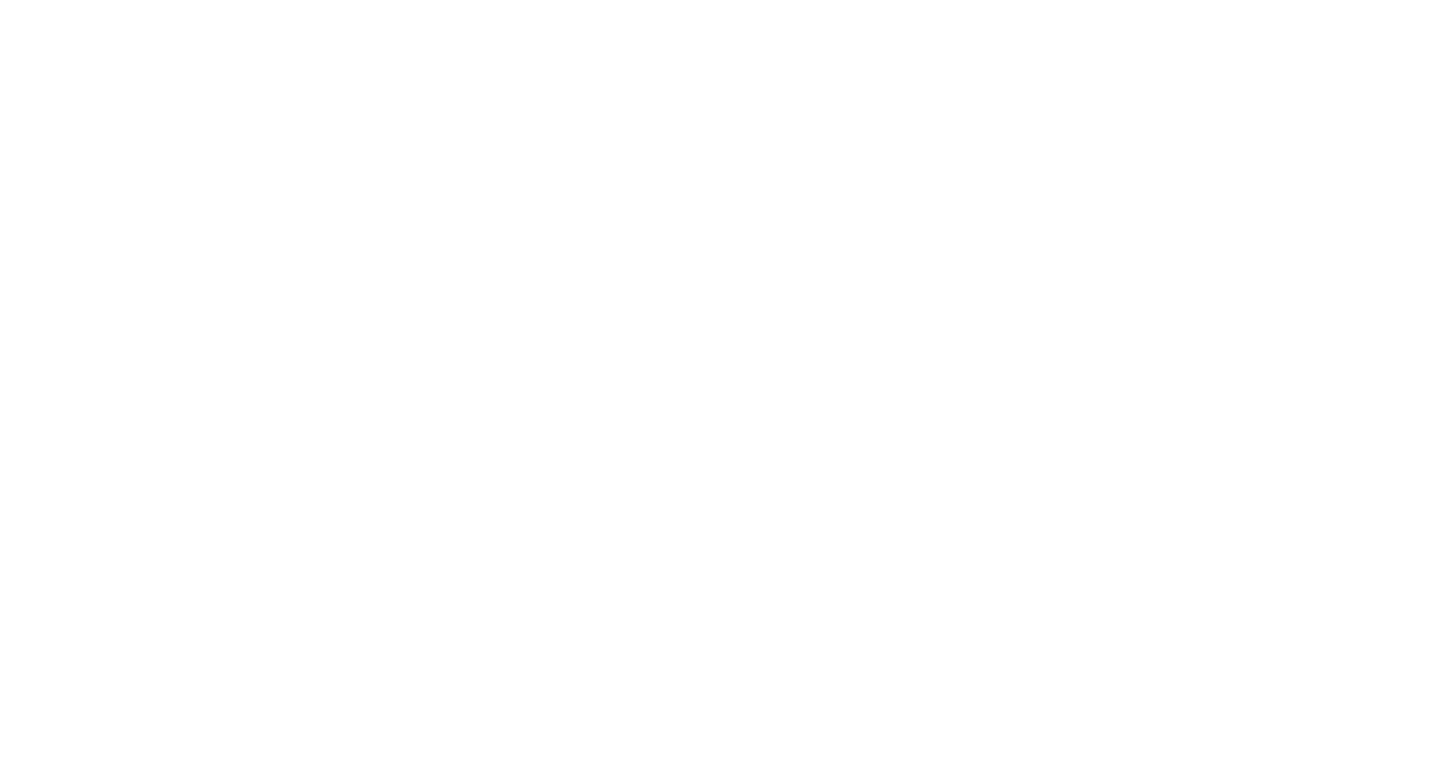 scroll, scrollTop: 0, scrollLeft: 0, axis: both 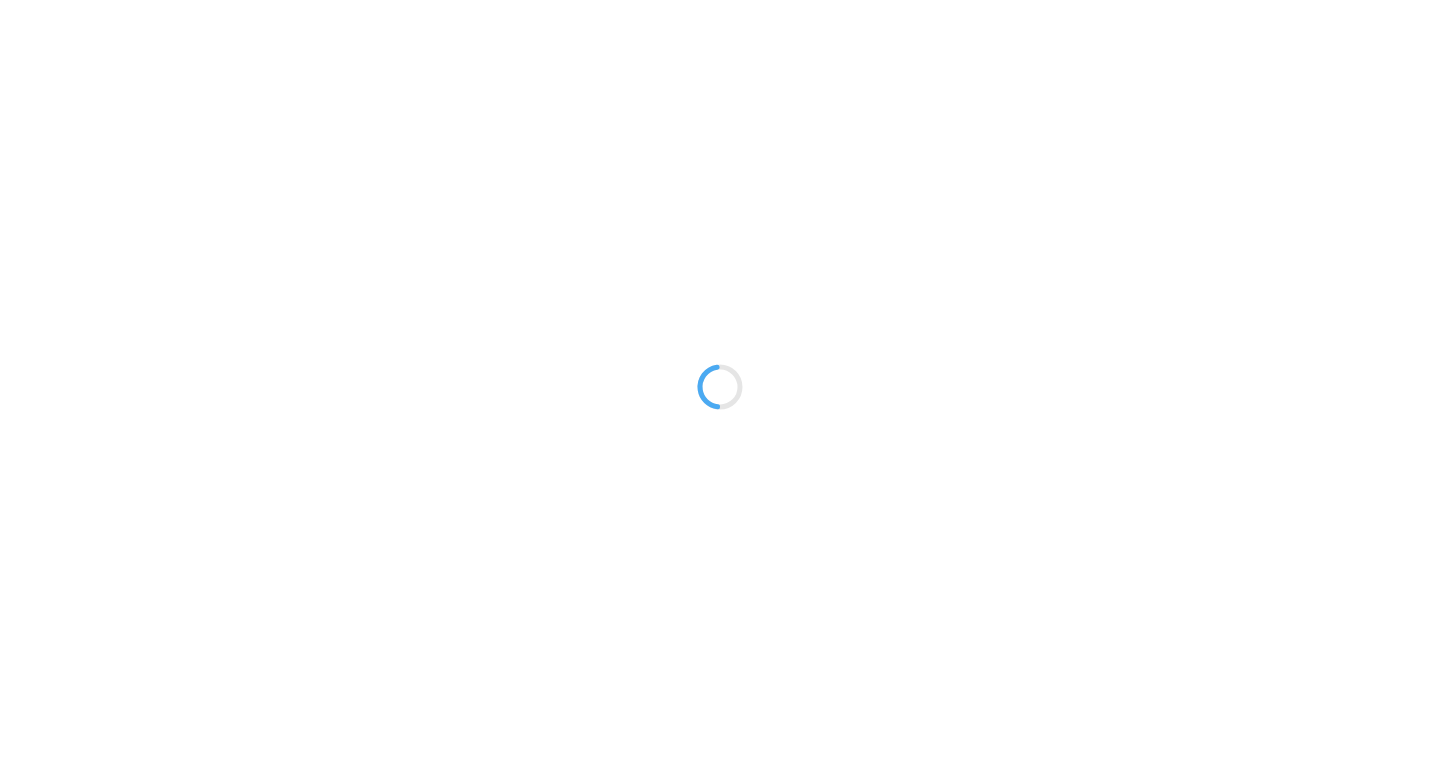 type on "An ancient tree with a door leading to a magical world" 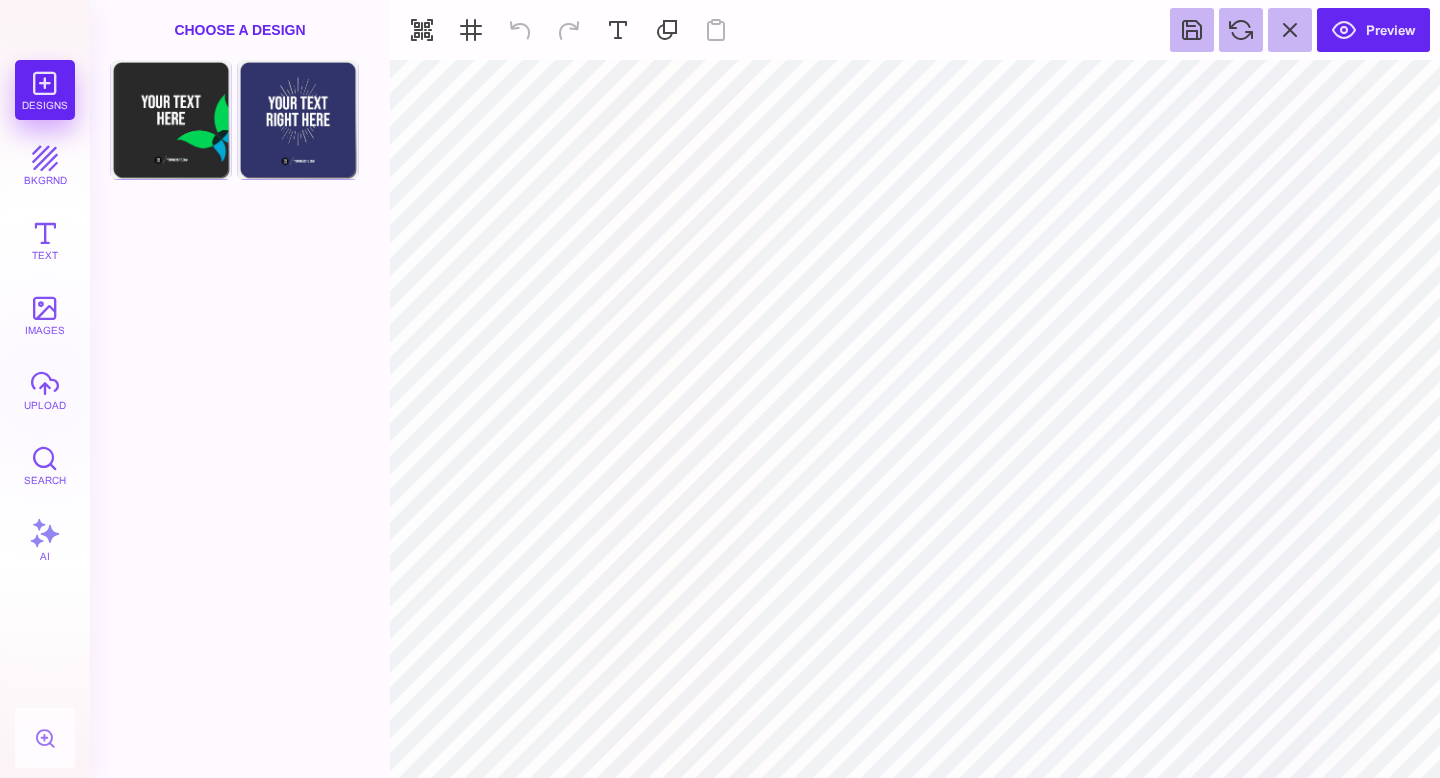 type on "#E7F3F59E" 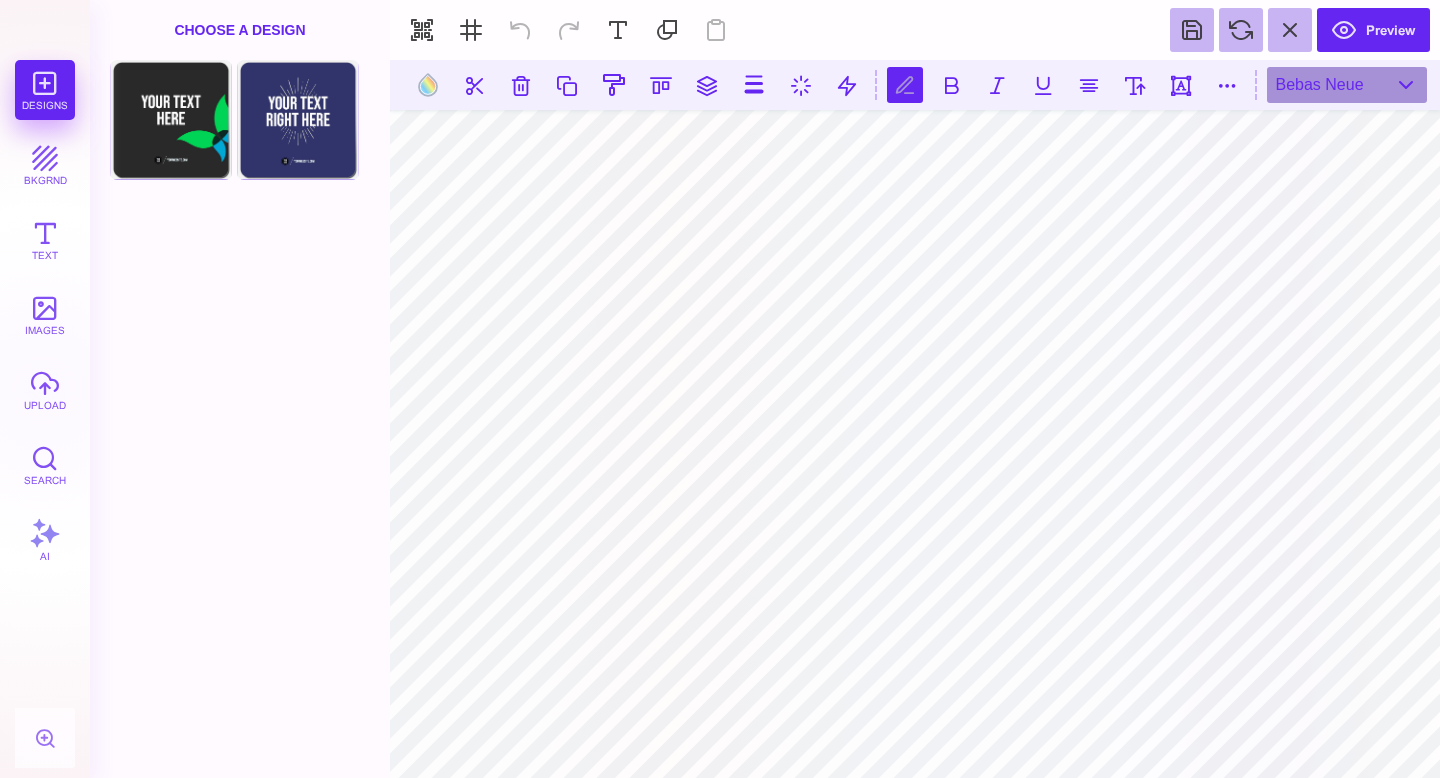scroll, scrollTop: 0, scrollLeft: 1, axis: horizontal 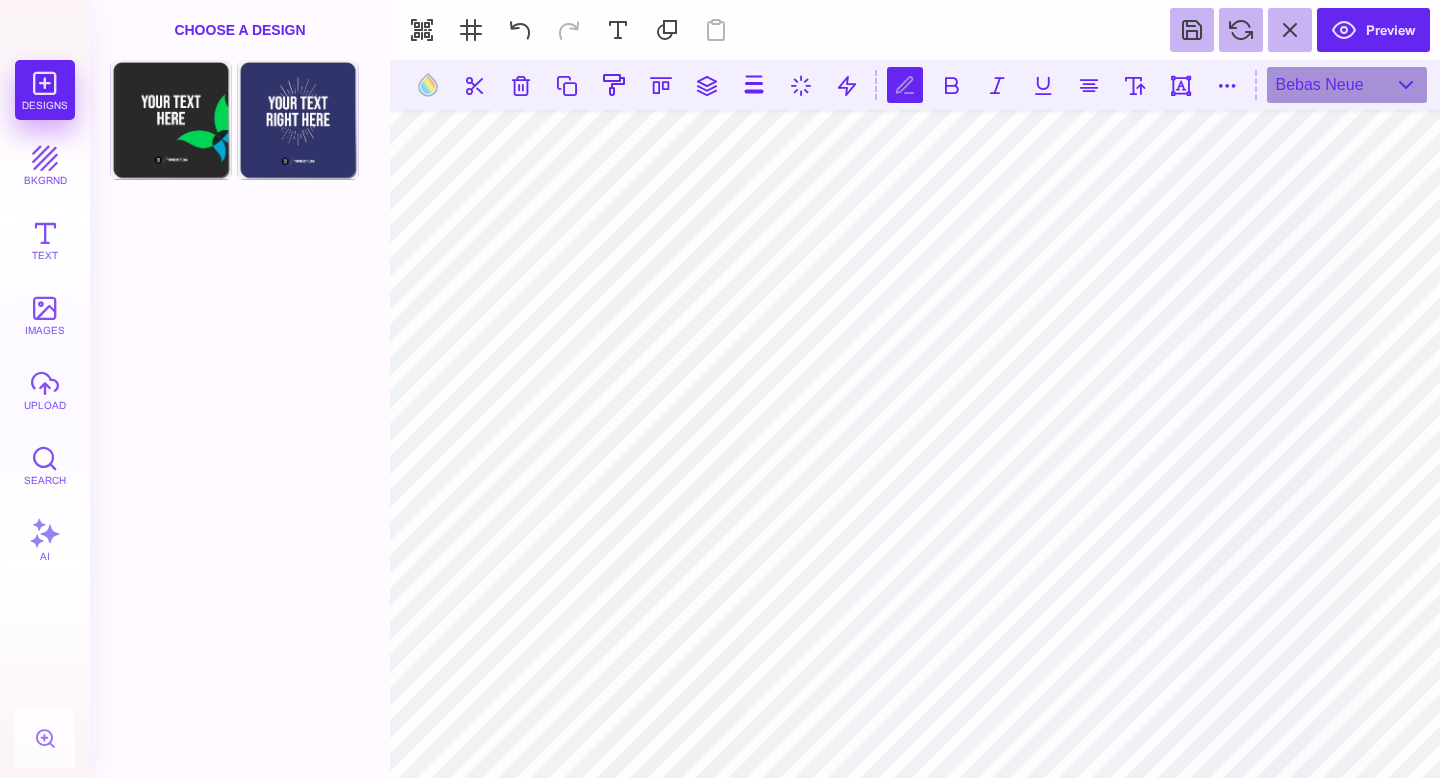 type on "*" 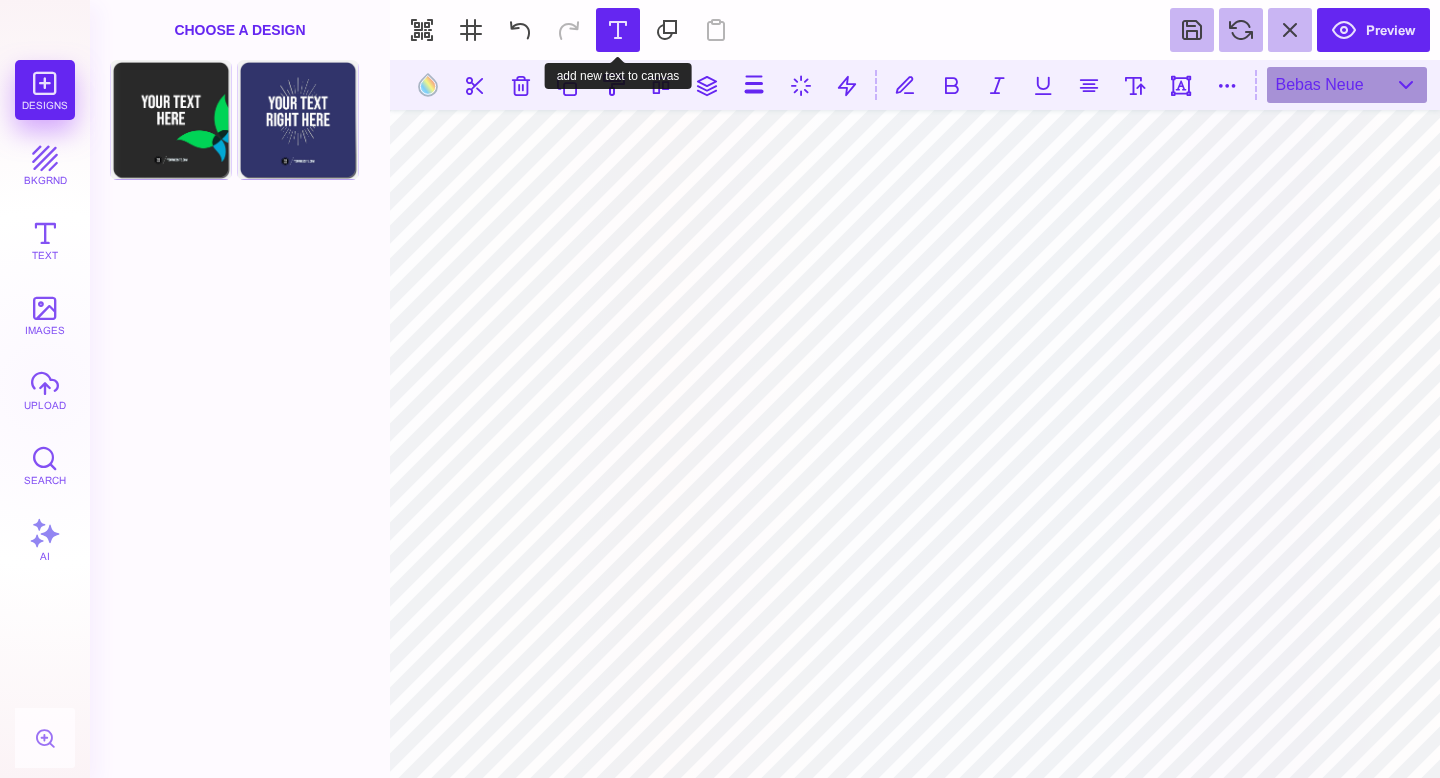 click at bounding box center (618, 30) 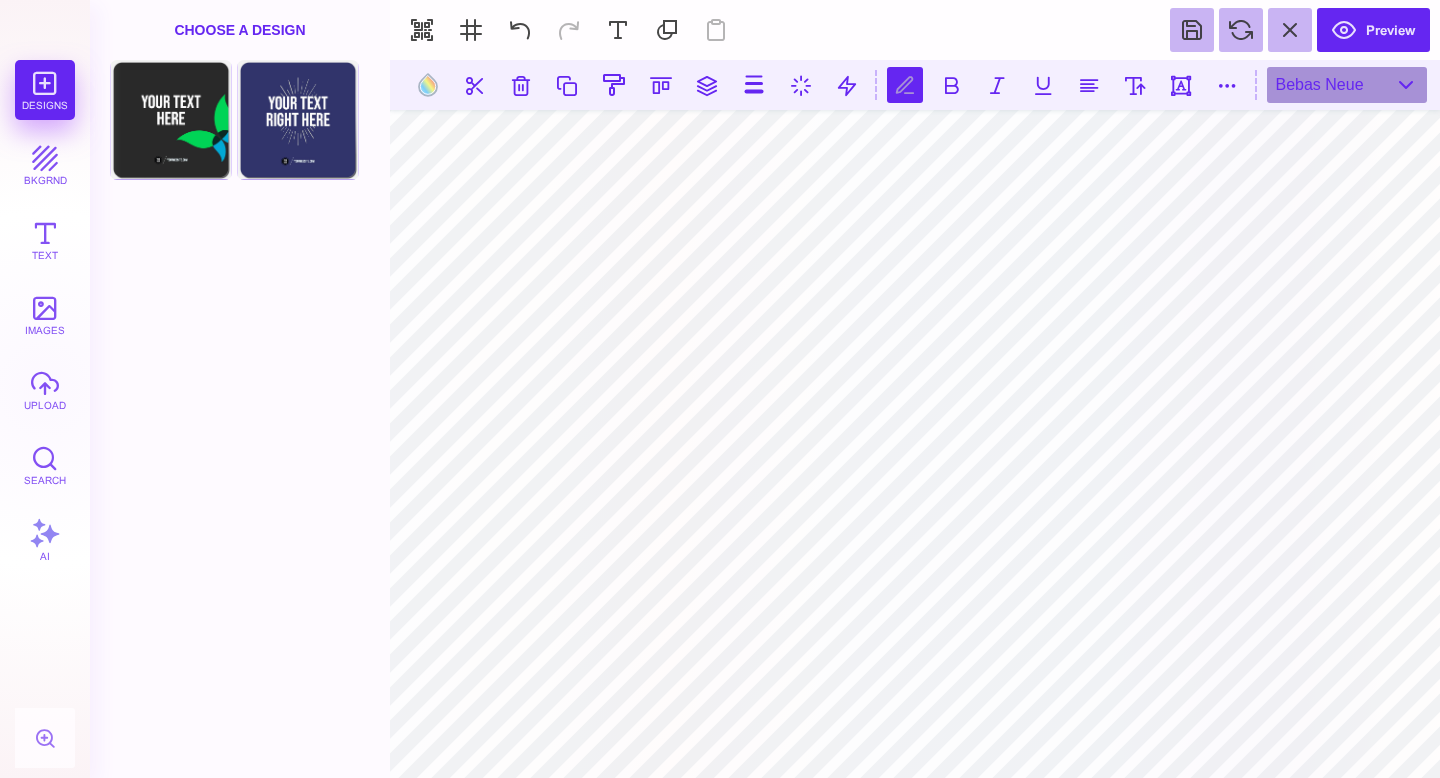 scroll, scrollTop: 0, scrollLeft: 5, axis: horizontal 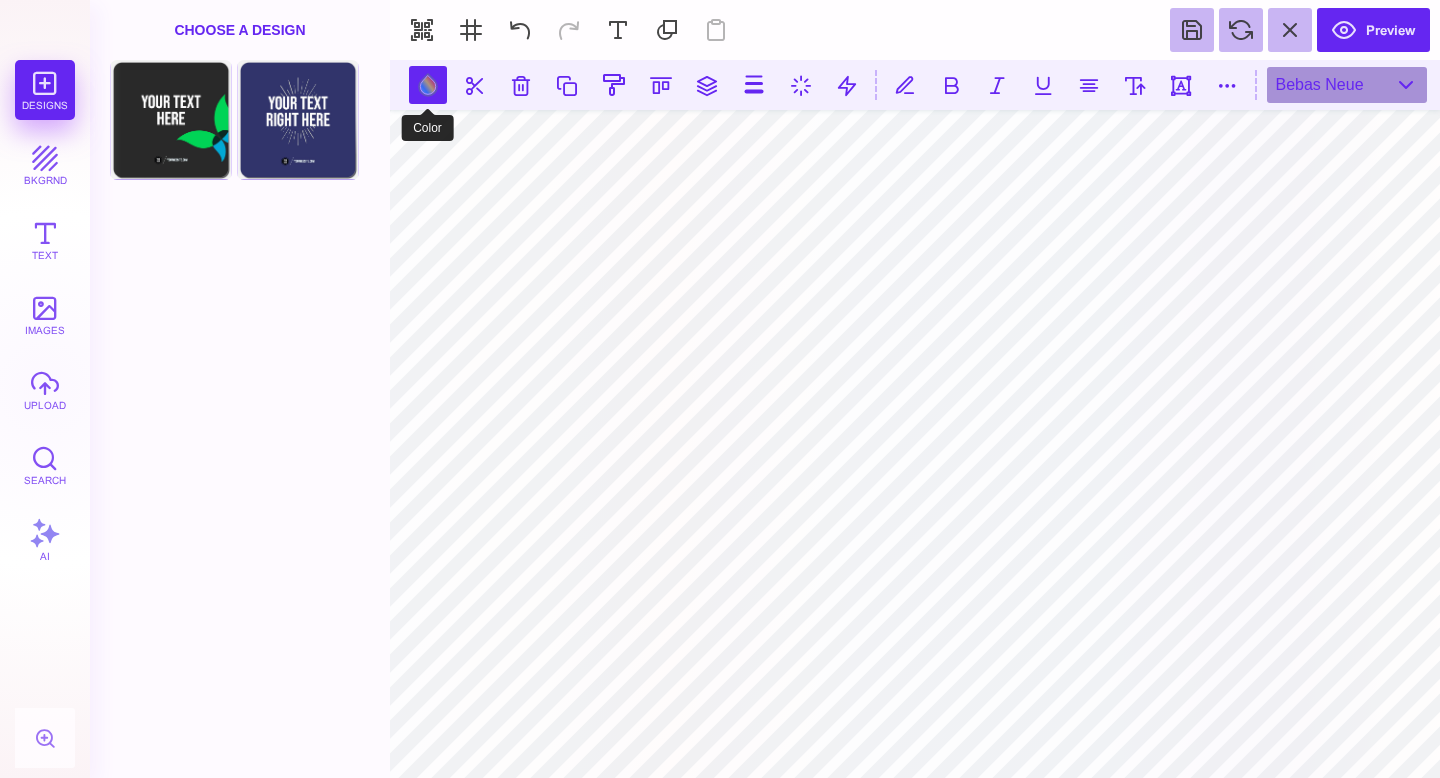 click at bounding box center (428, 85) 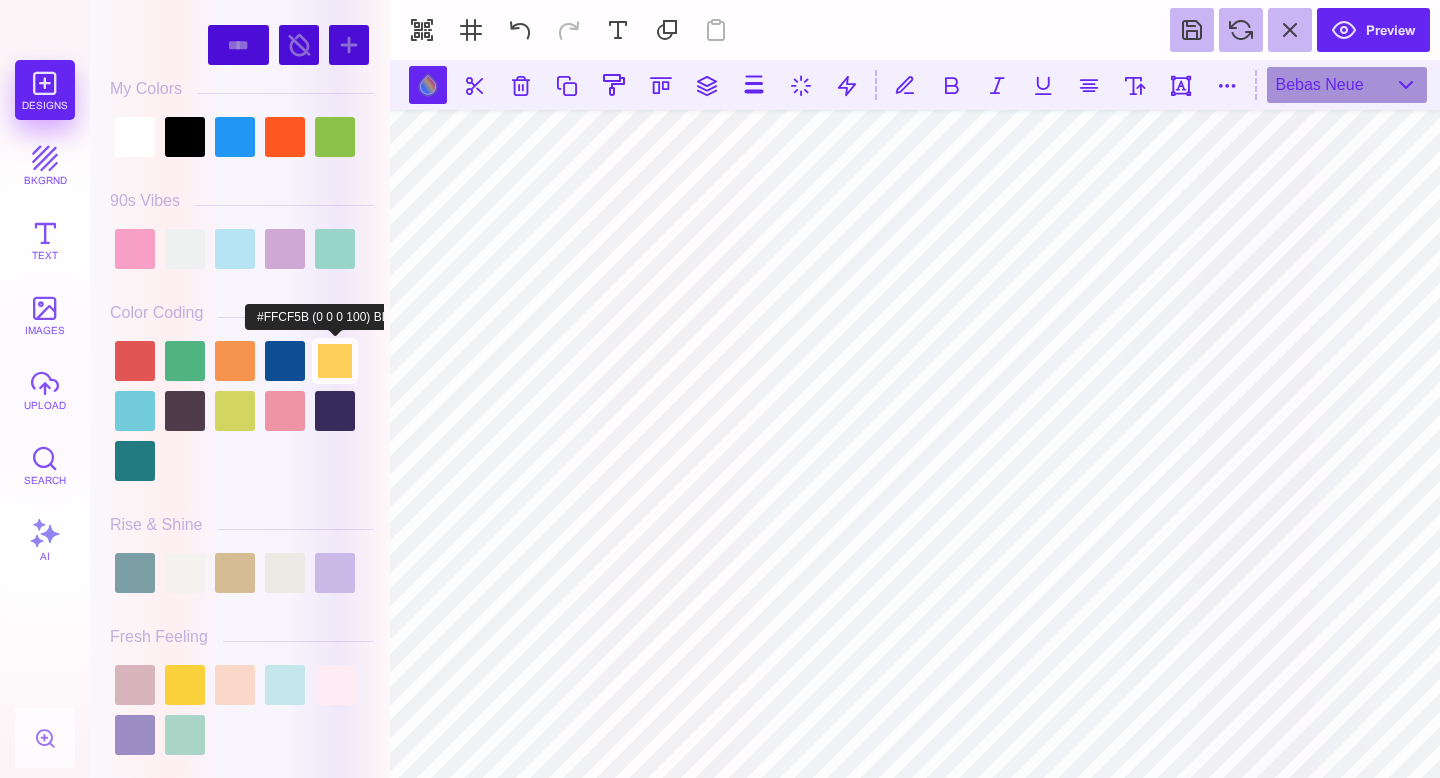 click at bounding box center (335, 361) 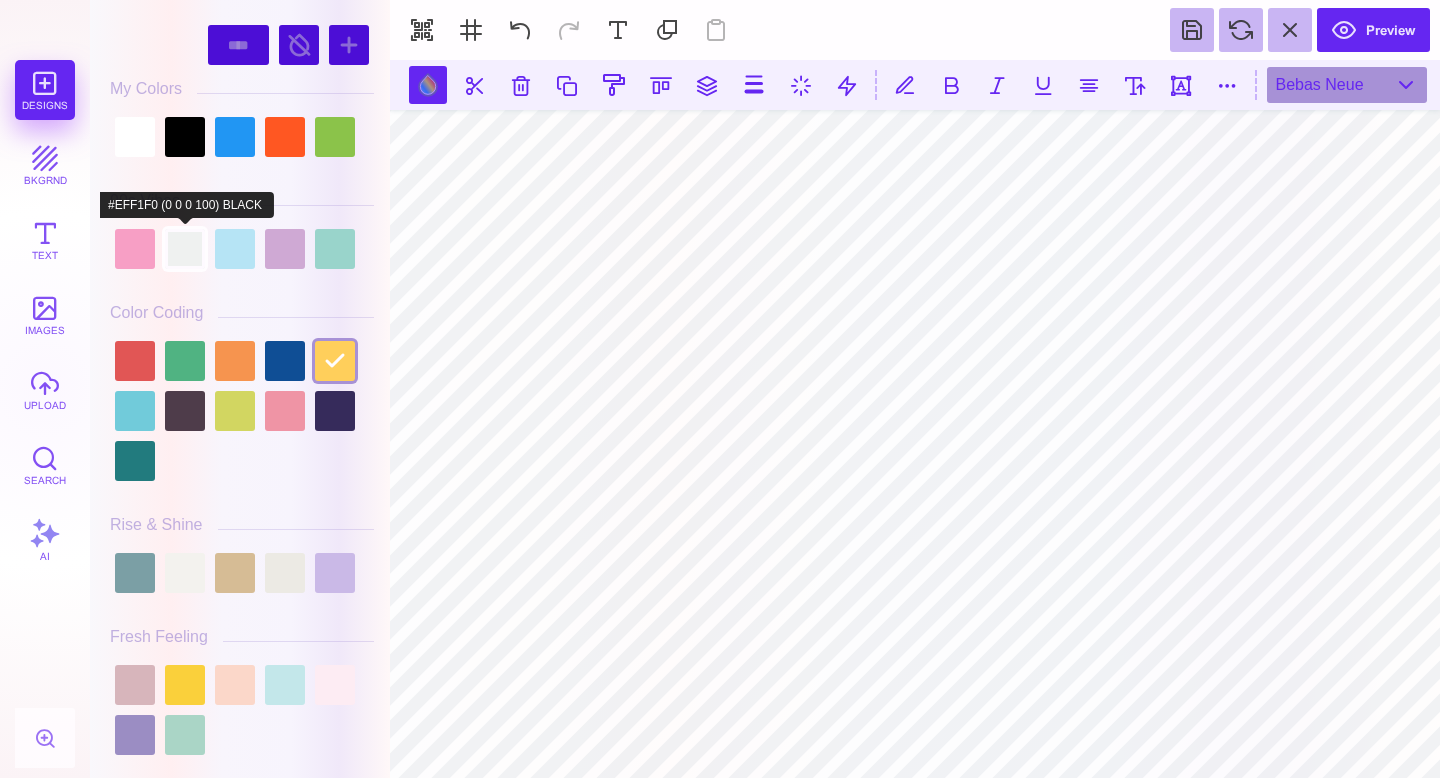 click at bounding box center (185, 249) 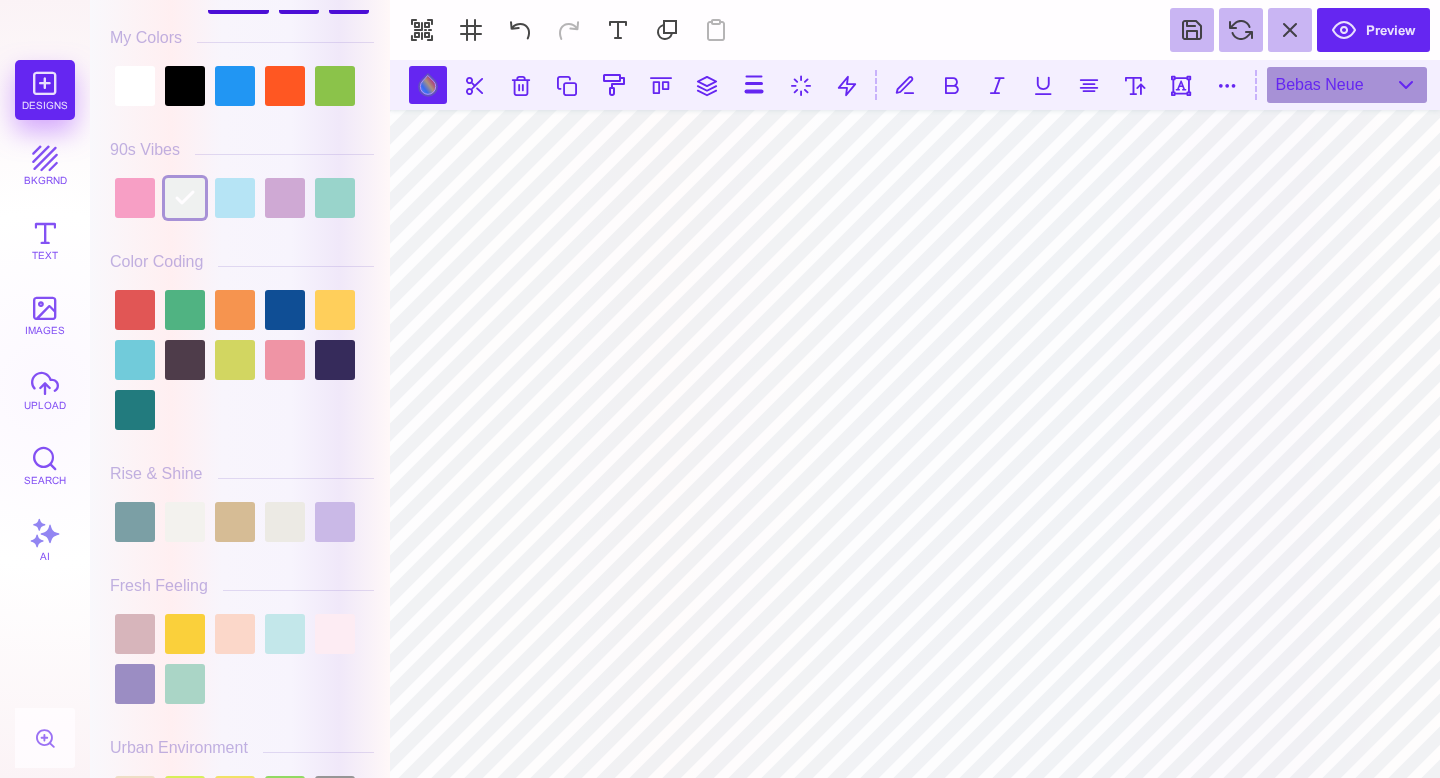 scroll, scrollTop: 58, scrollLeft: 0, axis: vertical 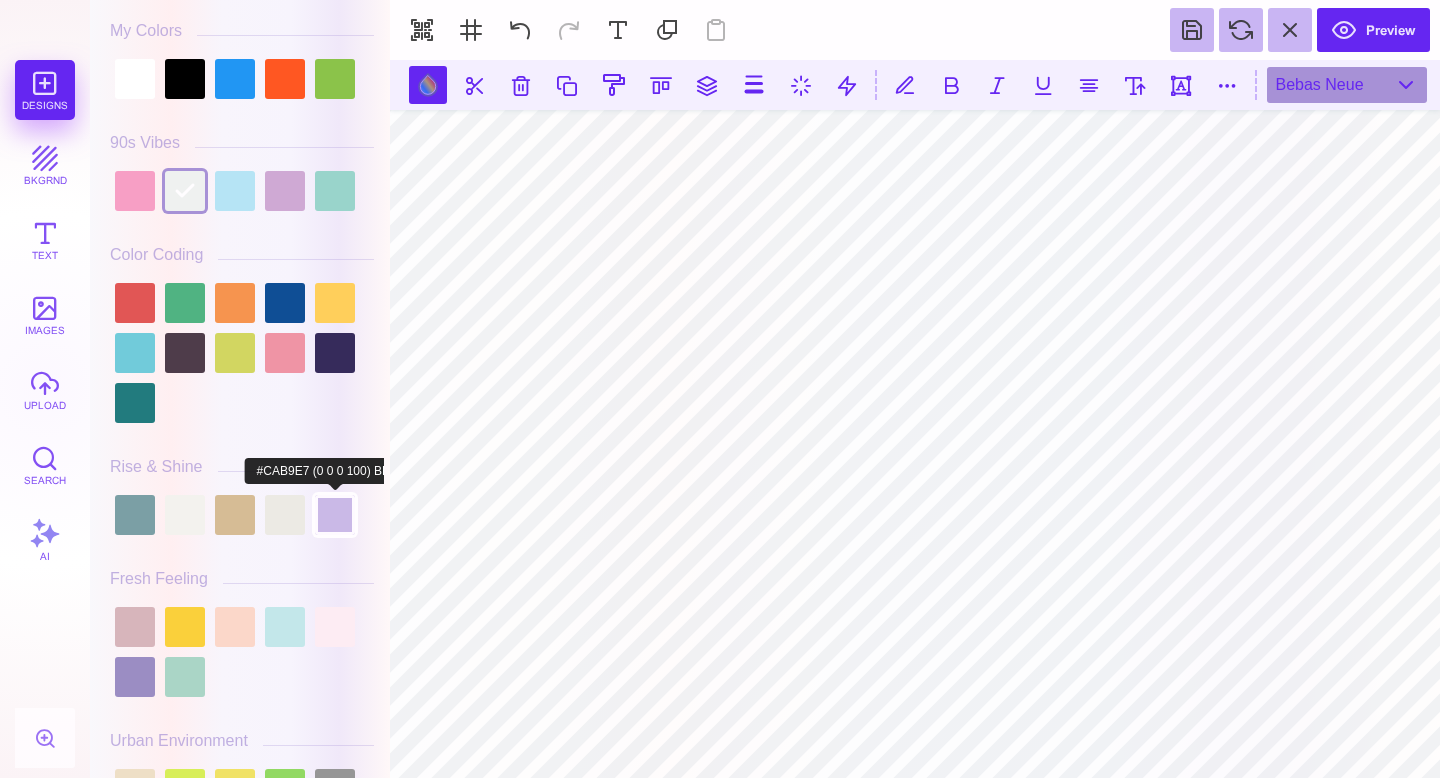 click at bounding box center [335, 515] 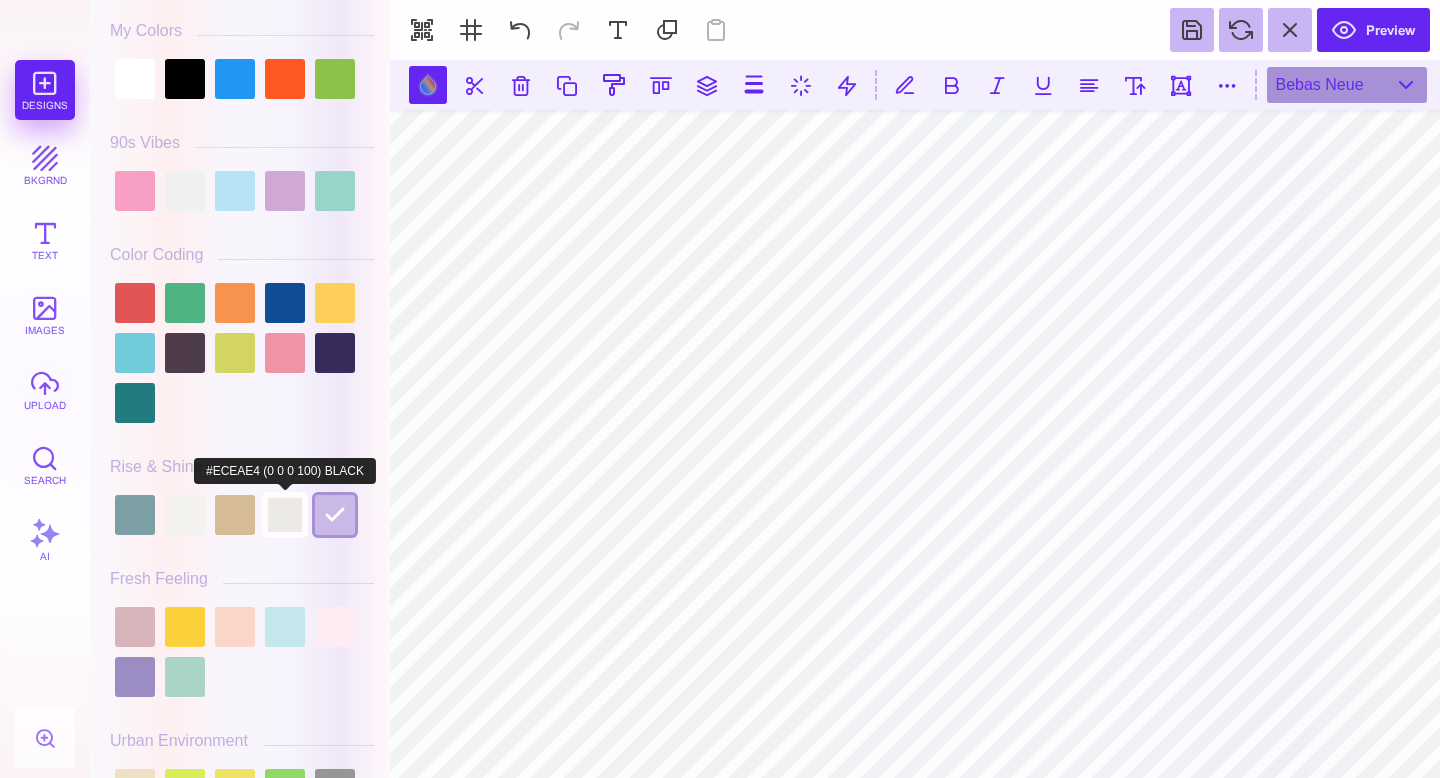 click at bounding box center (285, 515) 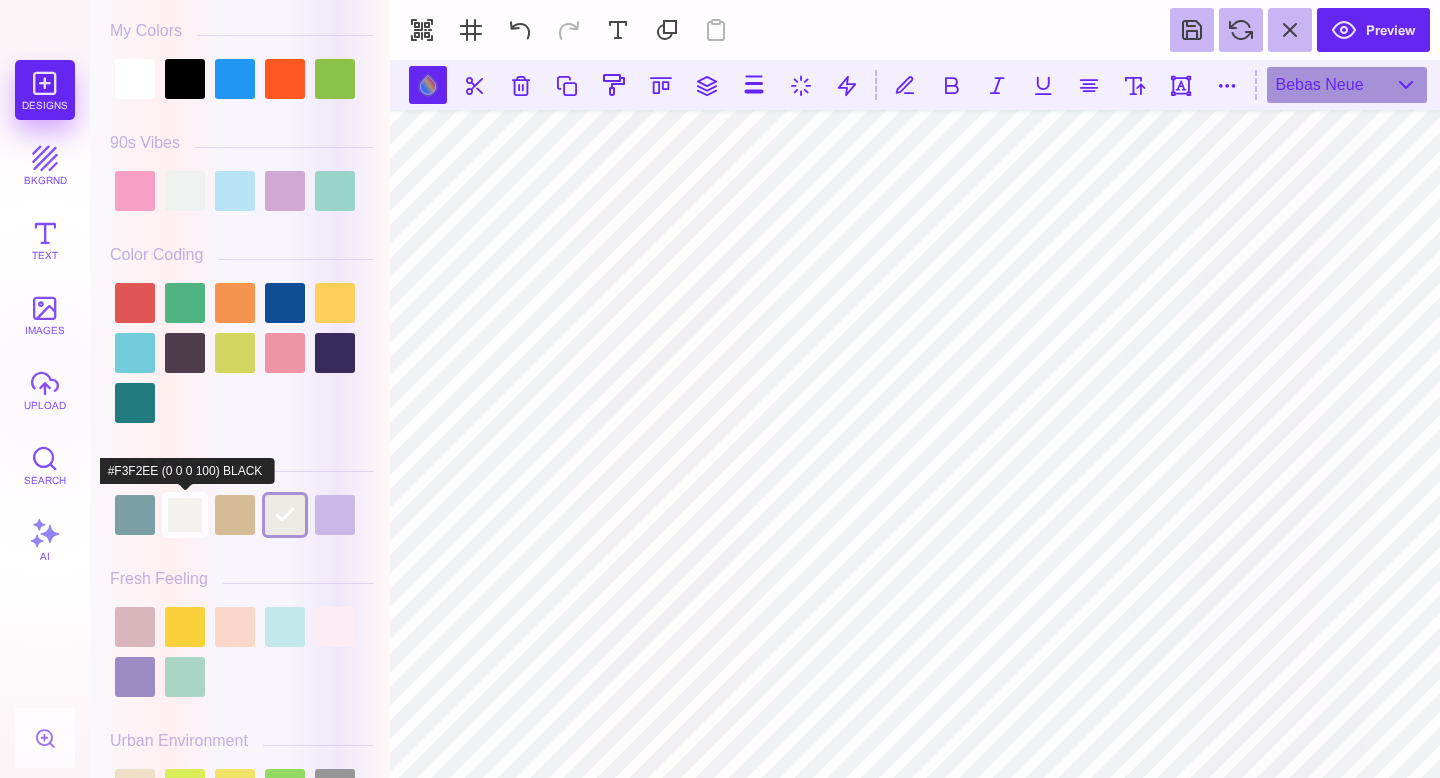 click at bounding box center [185, 515] 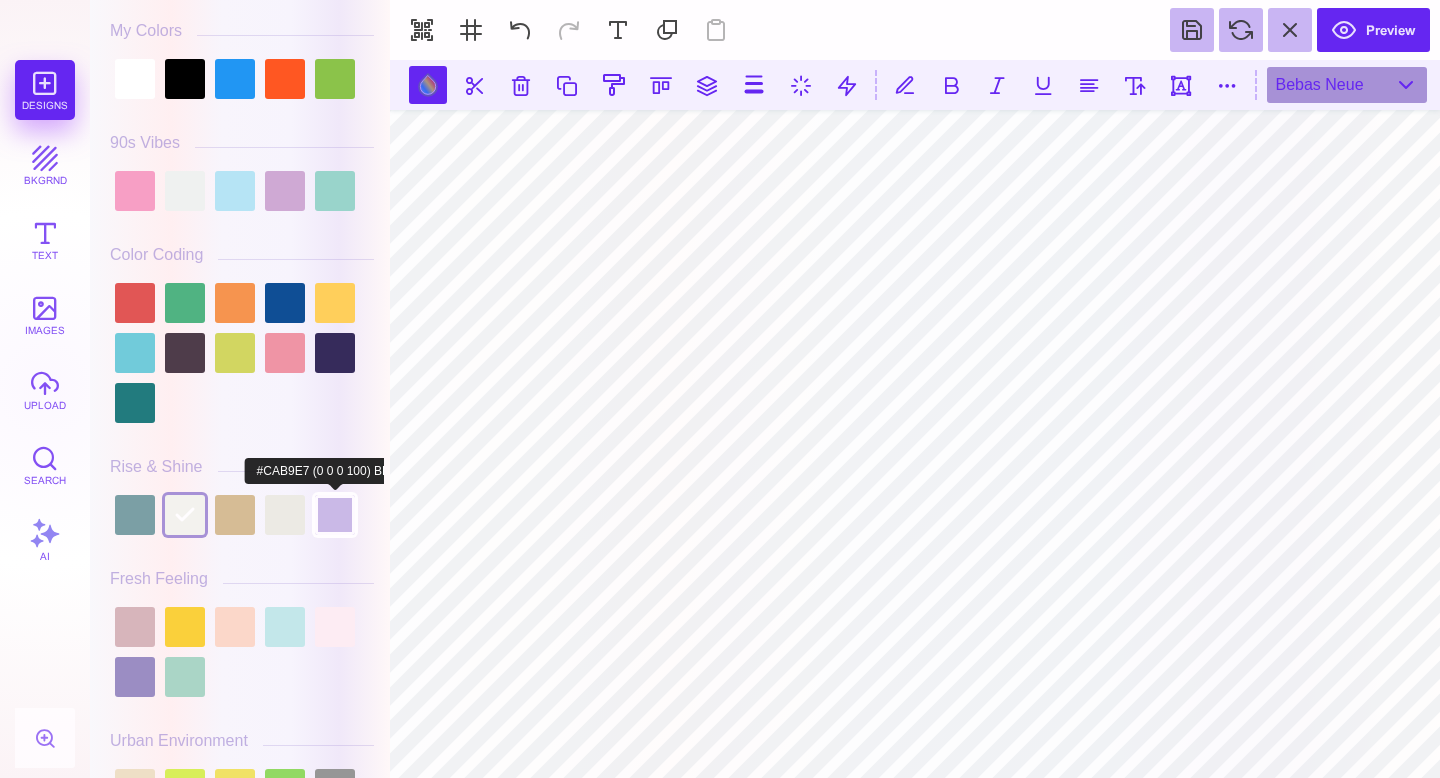click at bounding box center [335, 515] 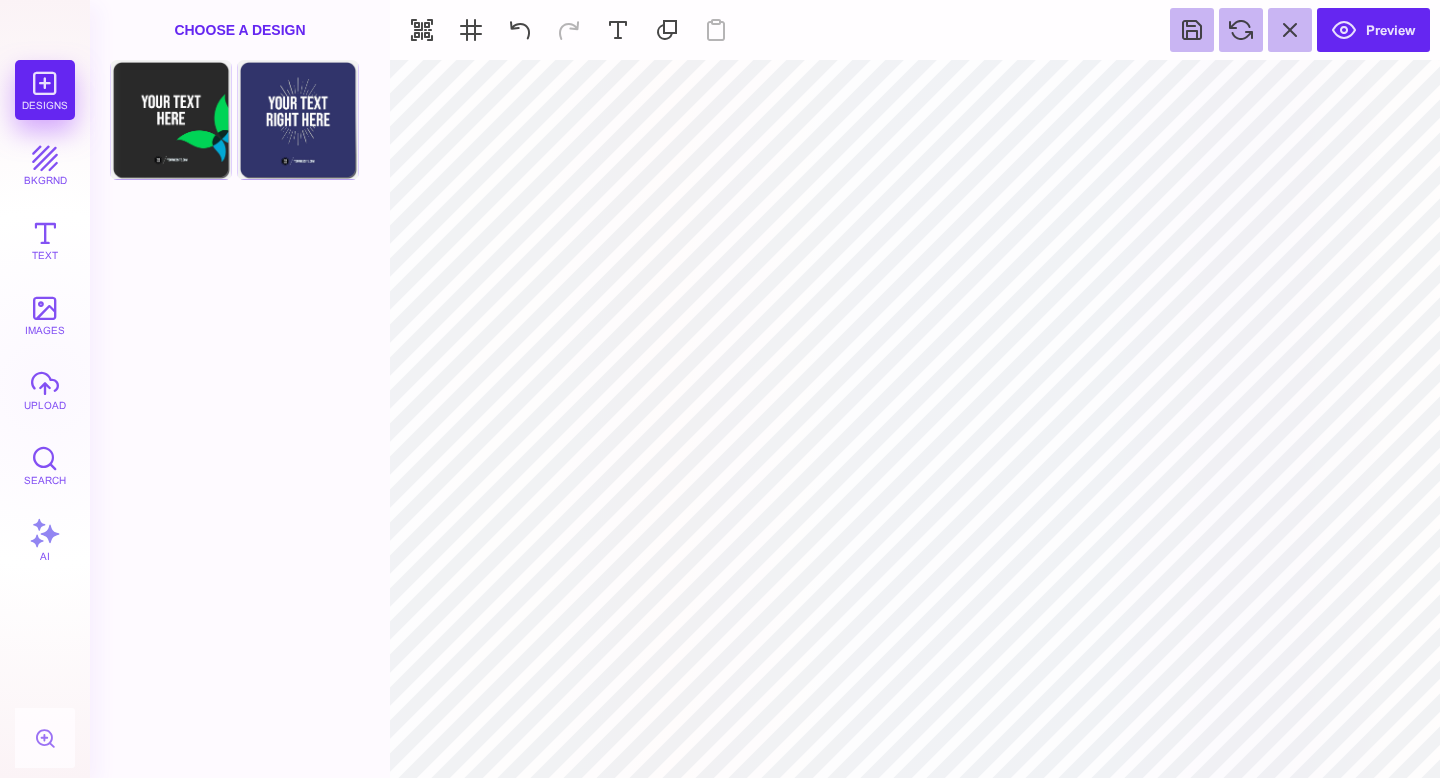 type on "#F3F2EE" 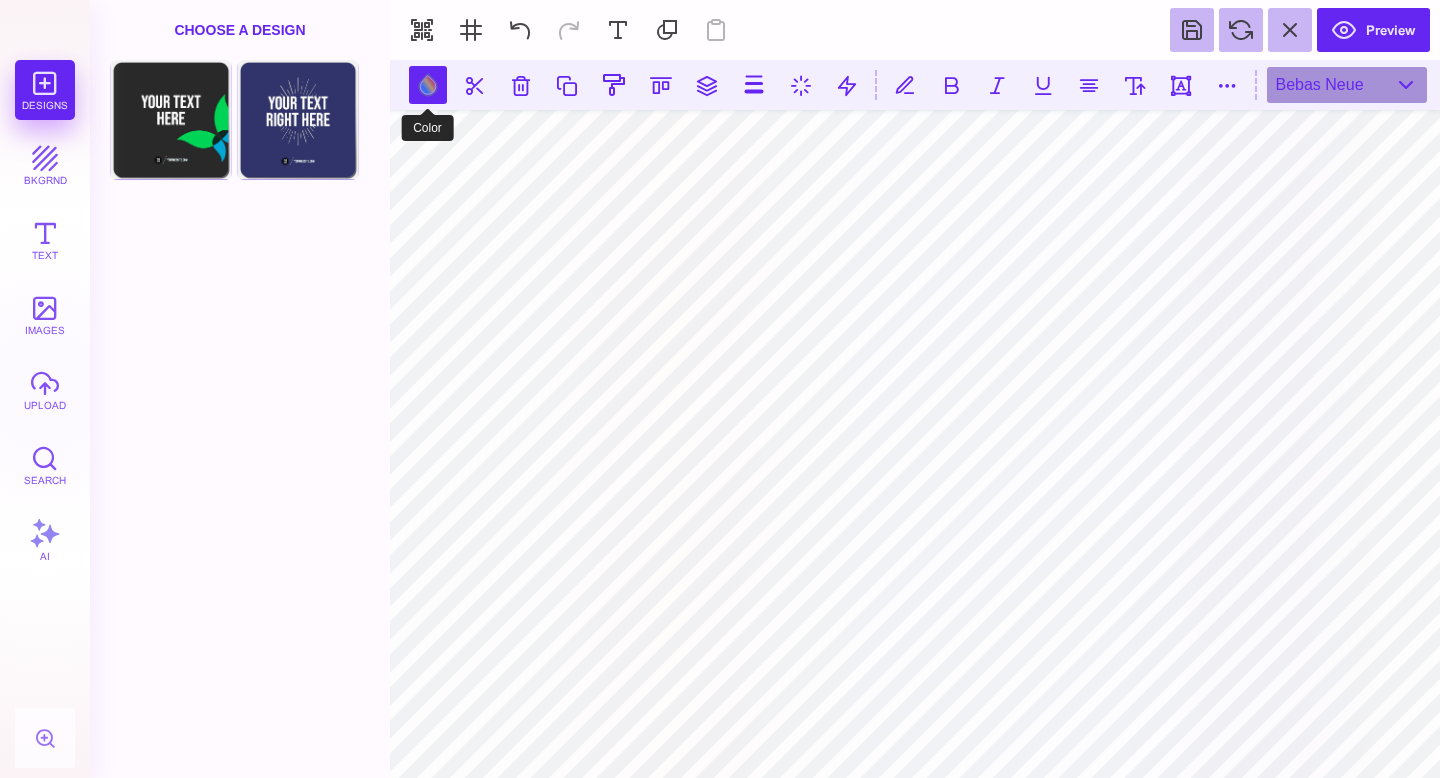 click at bounding box center [428, 85] 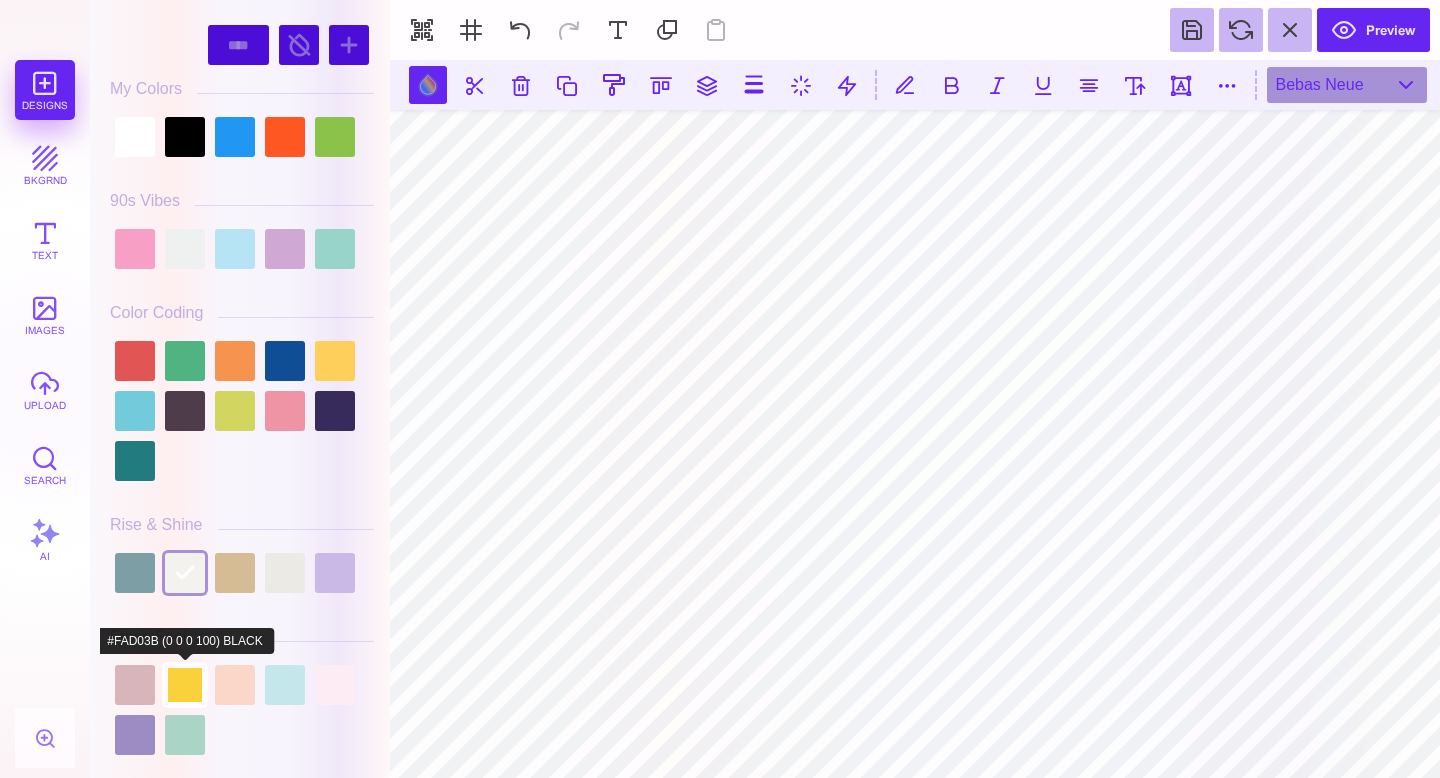 click at bounding box center [185, 685] 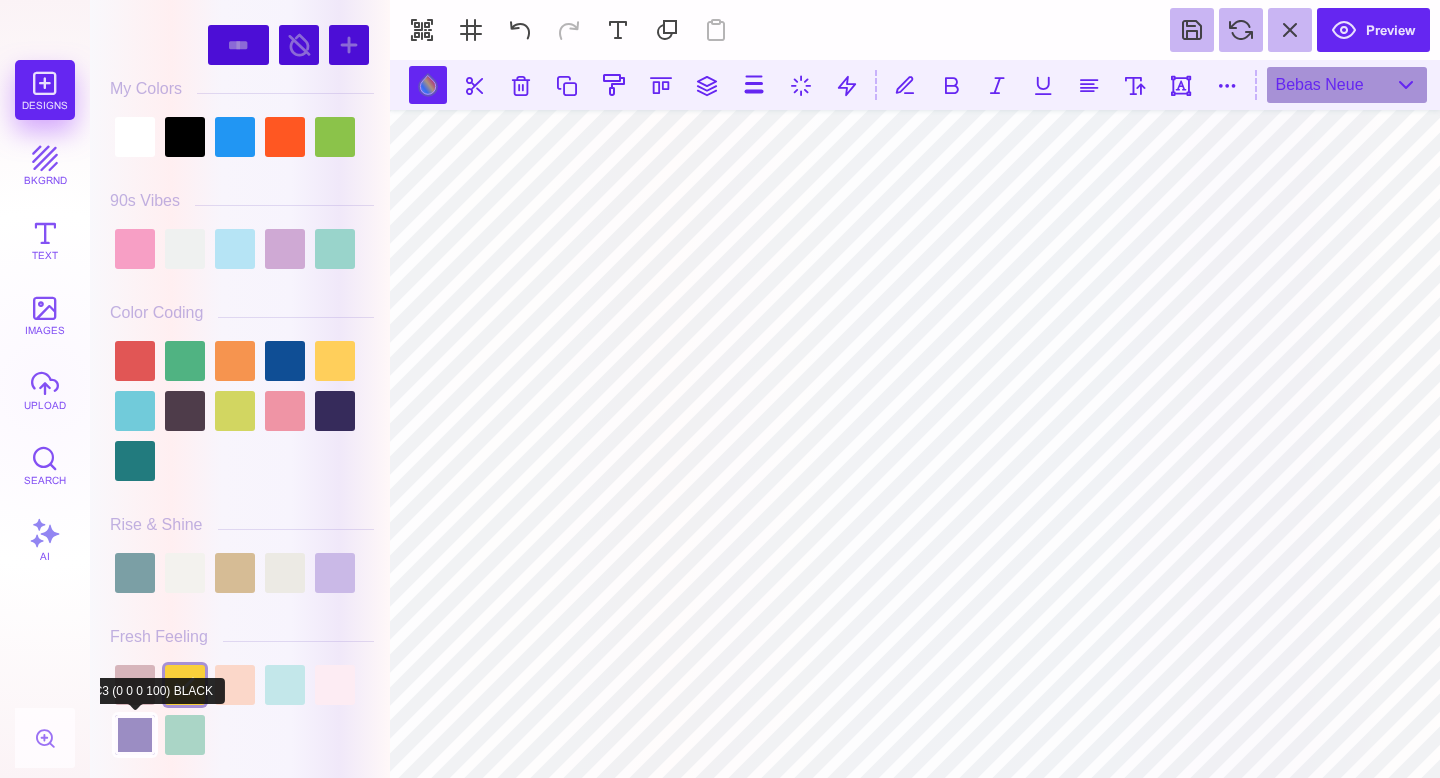 click at bounding box center [135, 735] 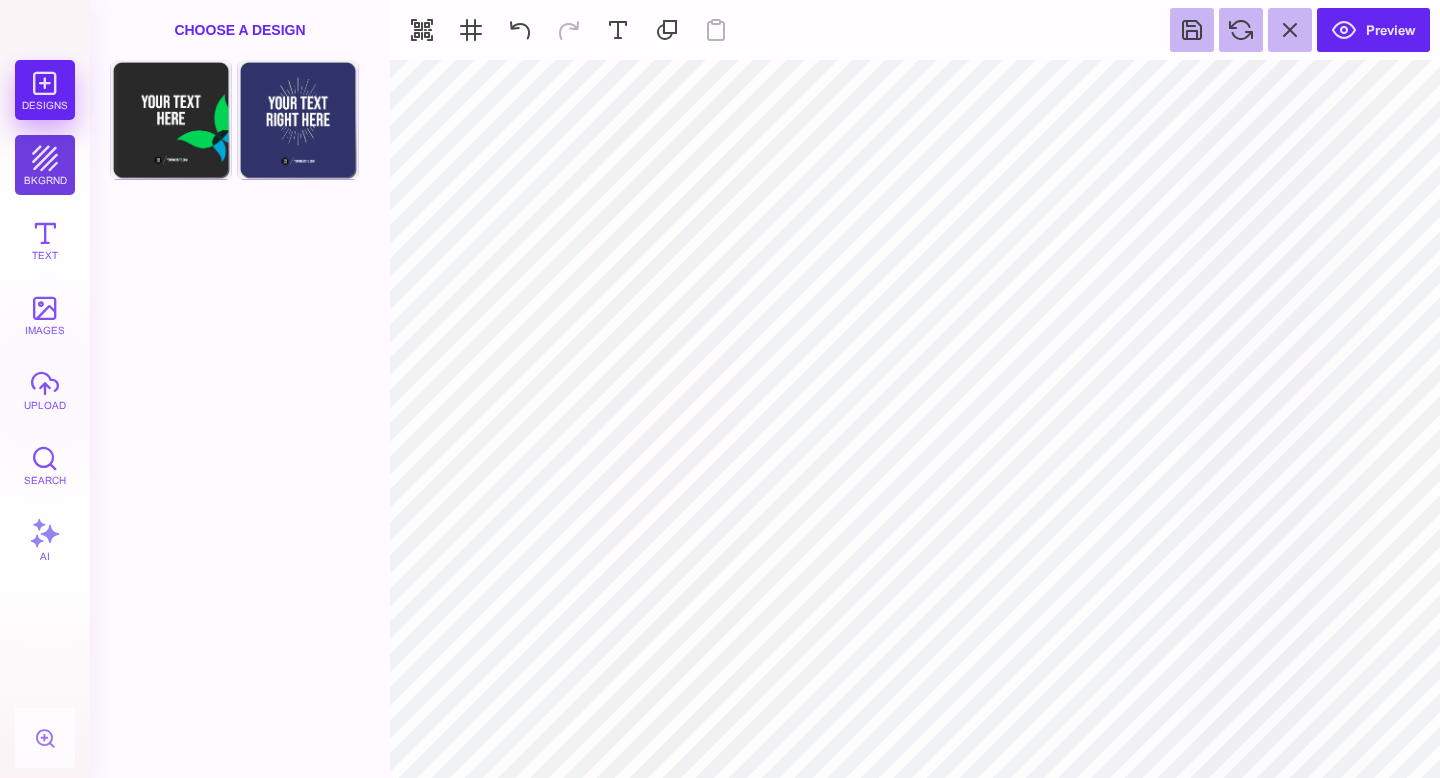 click on "bkgrnd" at bounding box center (45, 165) 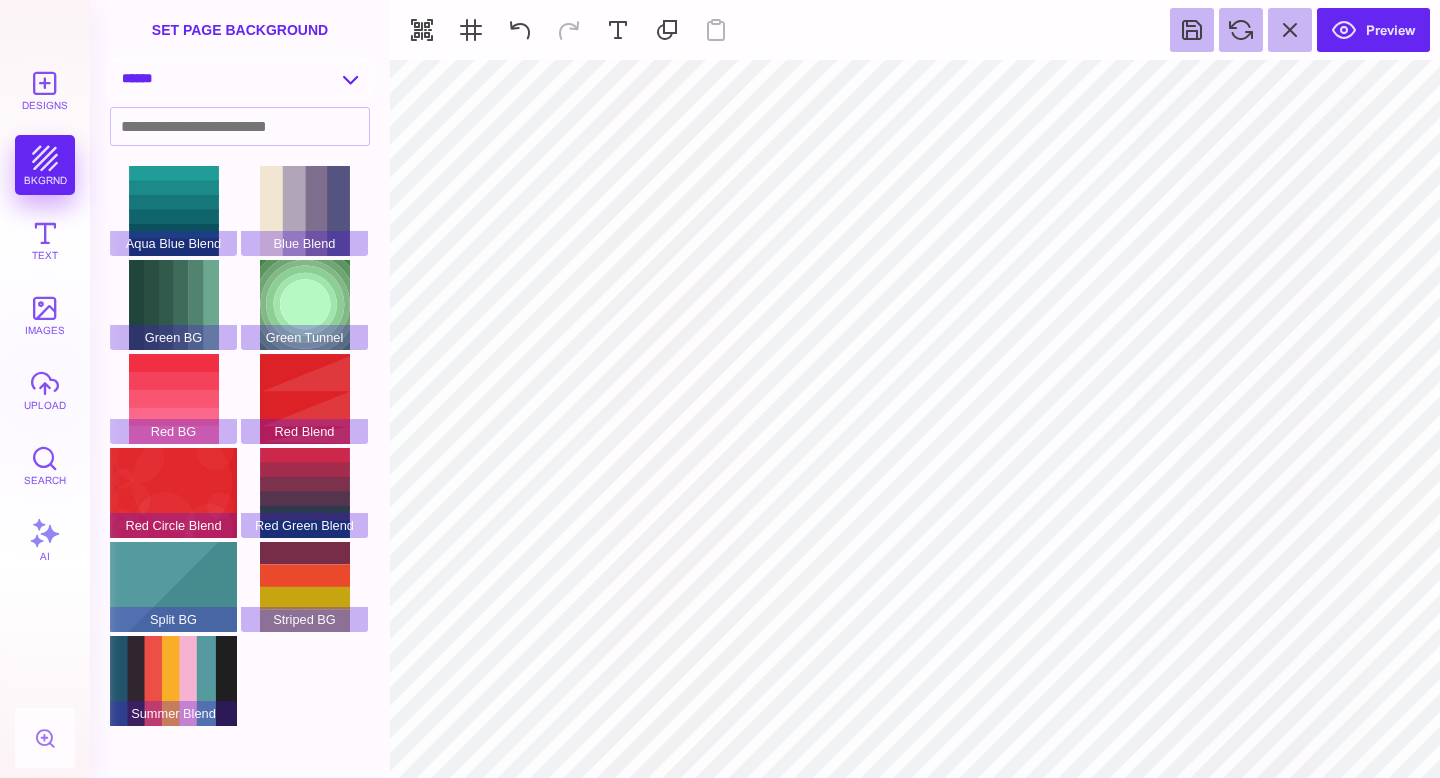 click on "**********" at bounding box center (240, 78) 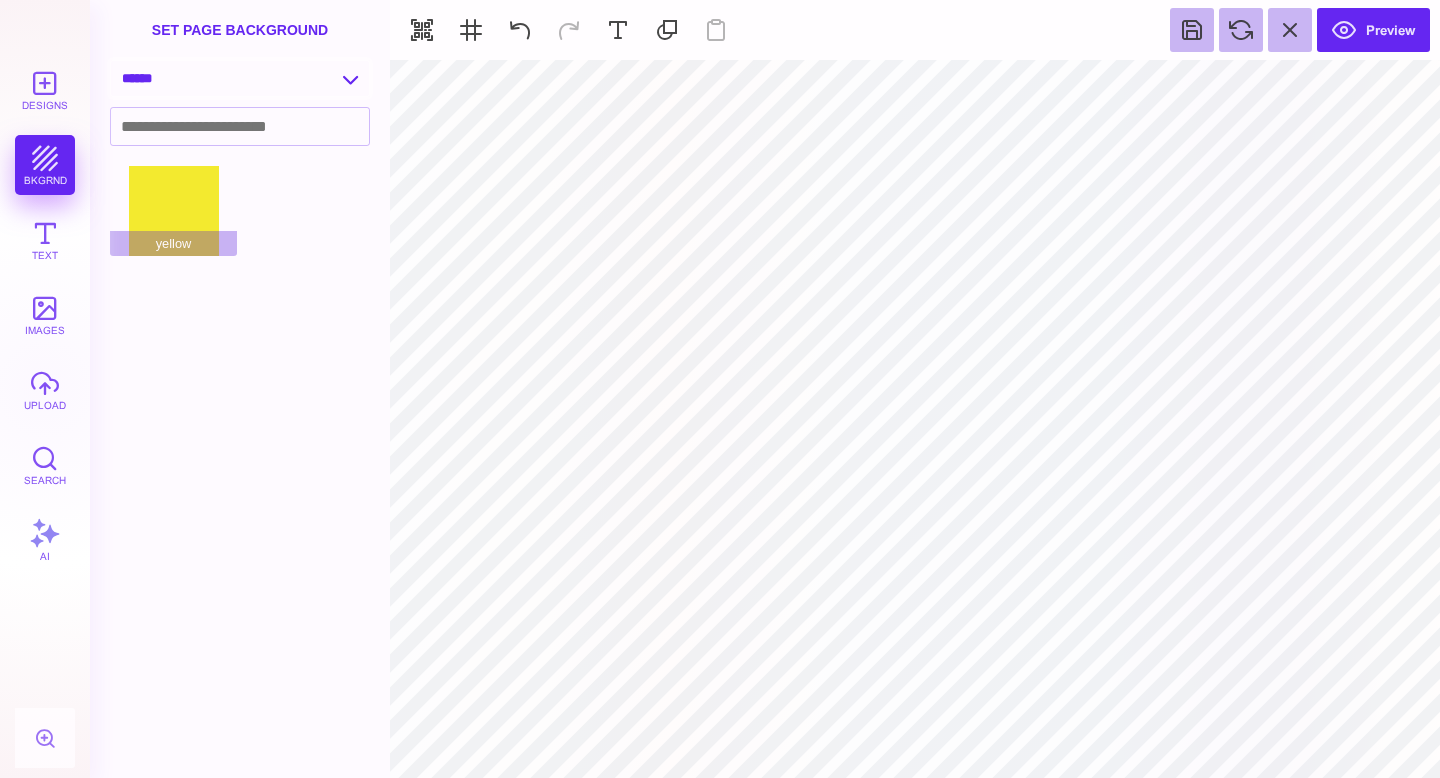 click on "**********" at bounding box center (240, 78) 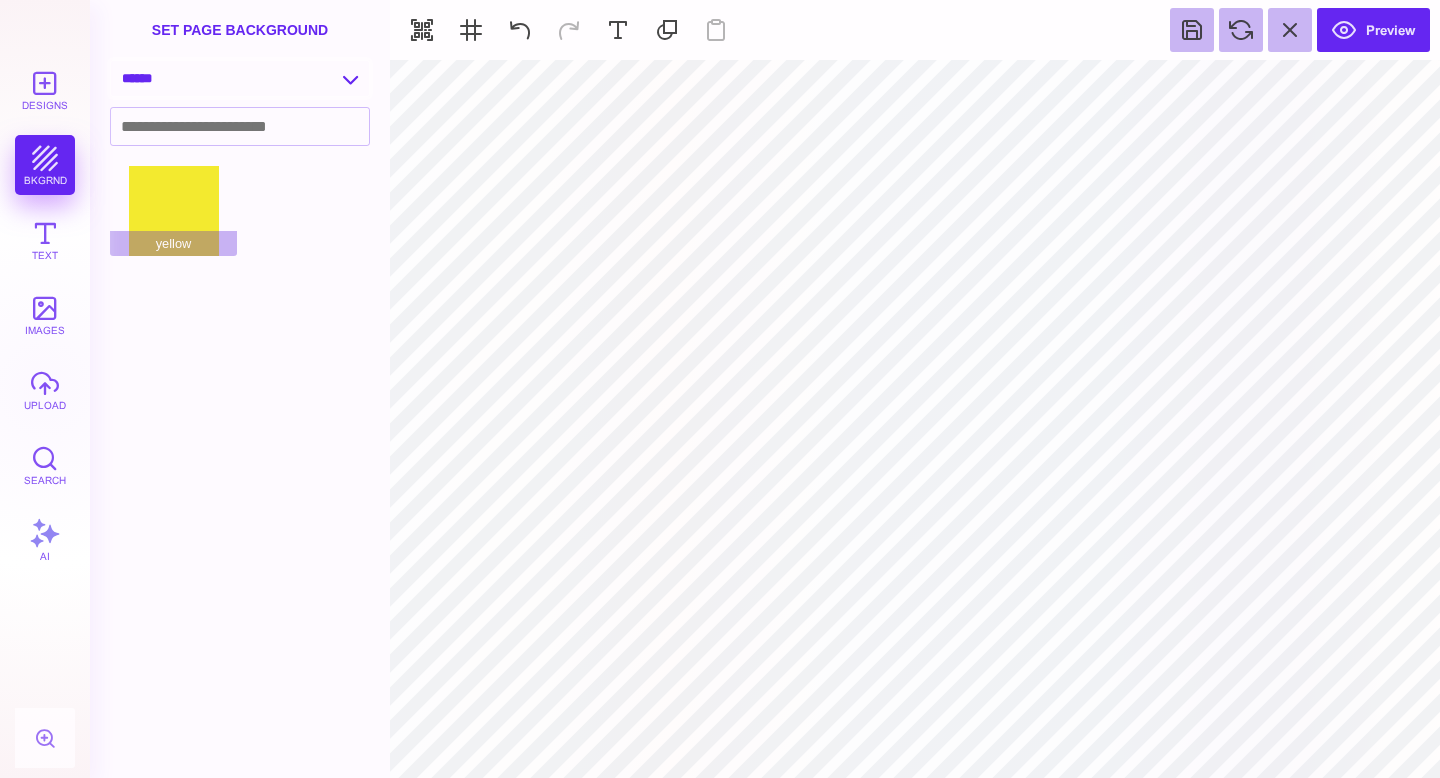 select on "**********" 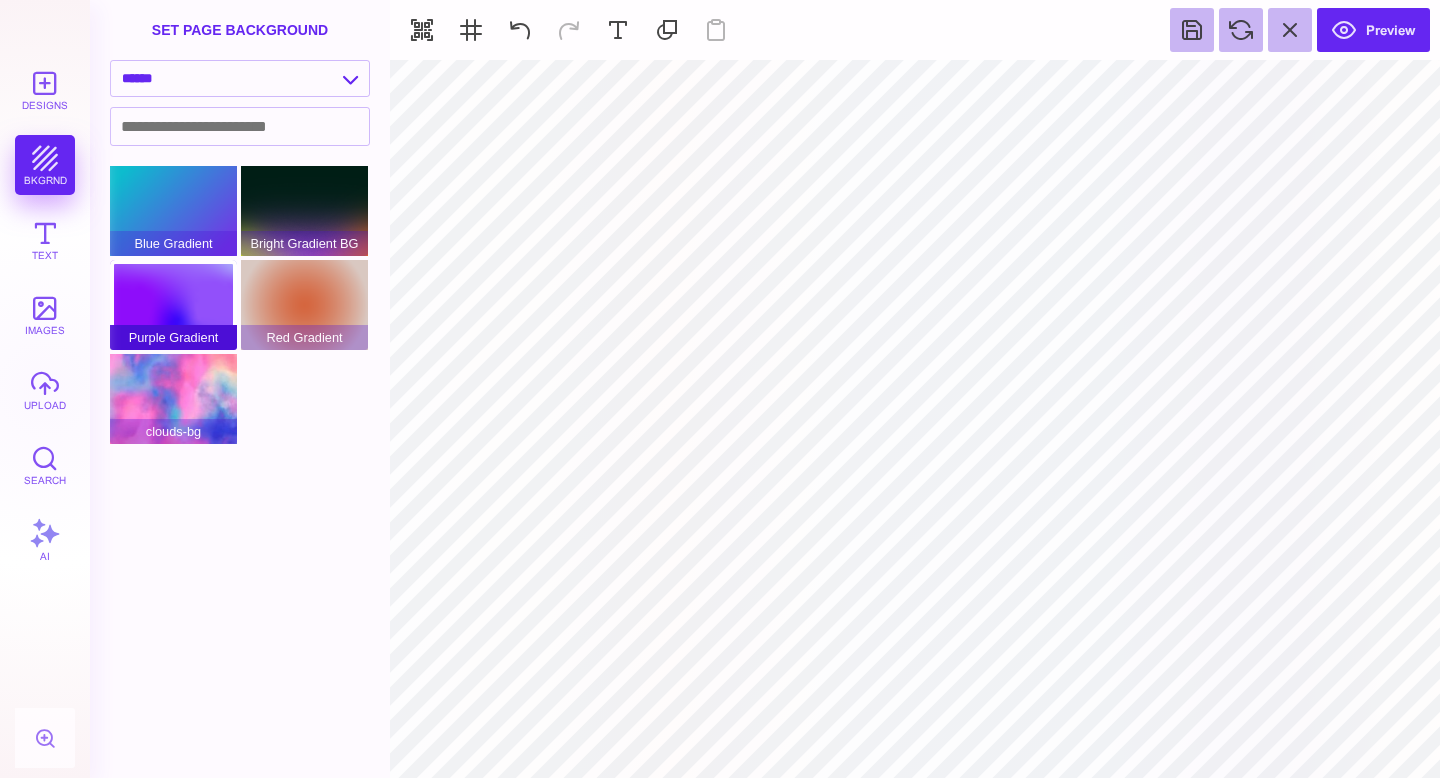 click on "Purple Gradient" at bounding box center (173, 305) 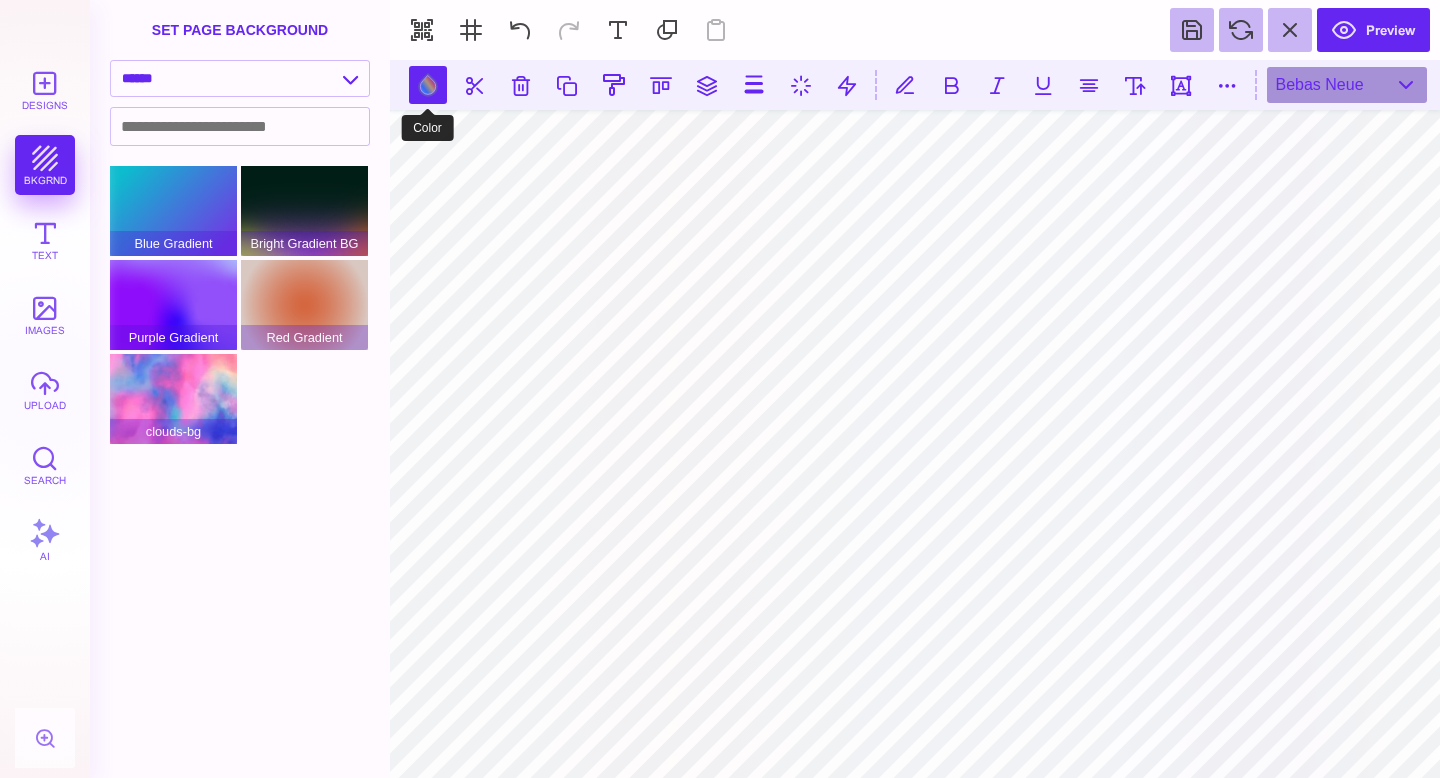 click at bounding box center [428, 85] 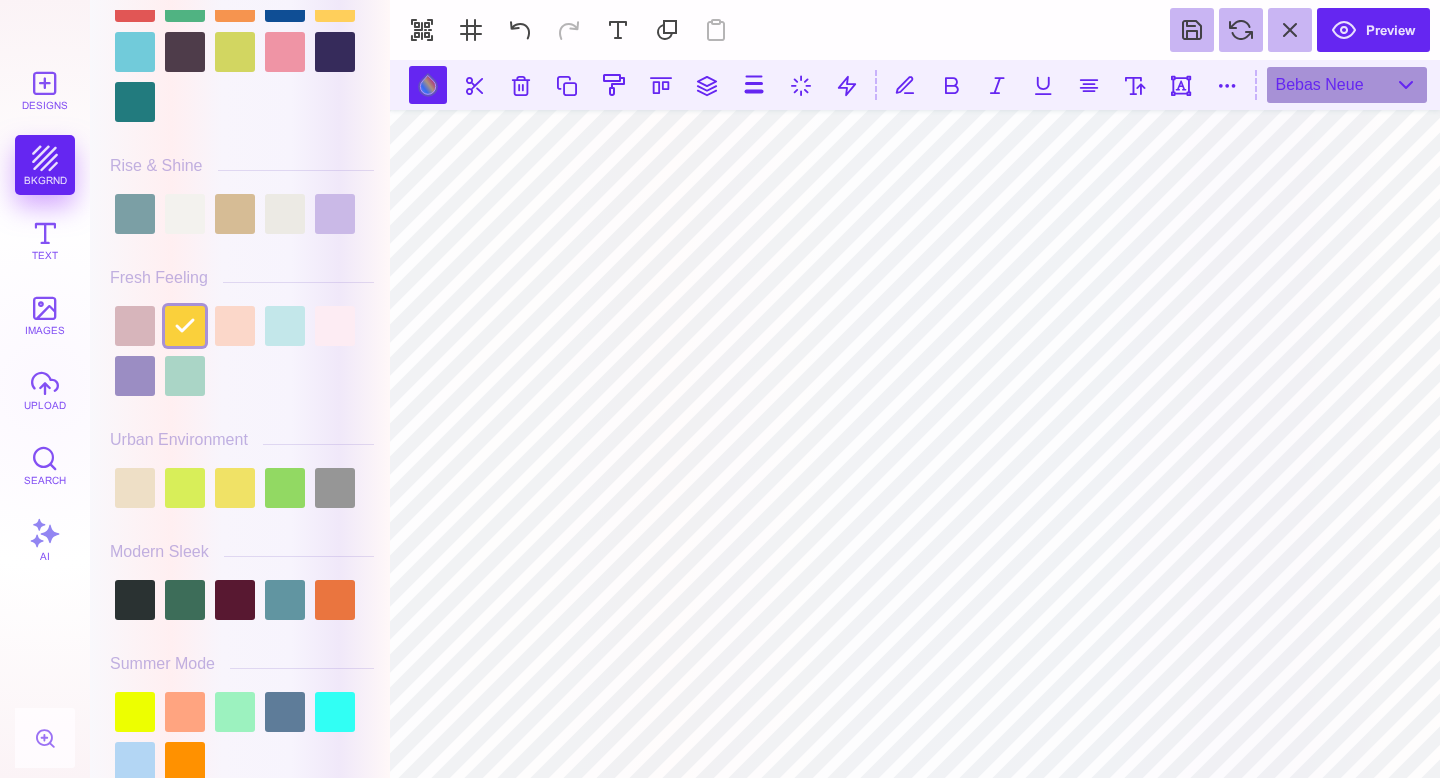 scroll, scrollTop: 362, scrollLeft: 0, axis: vertical 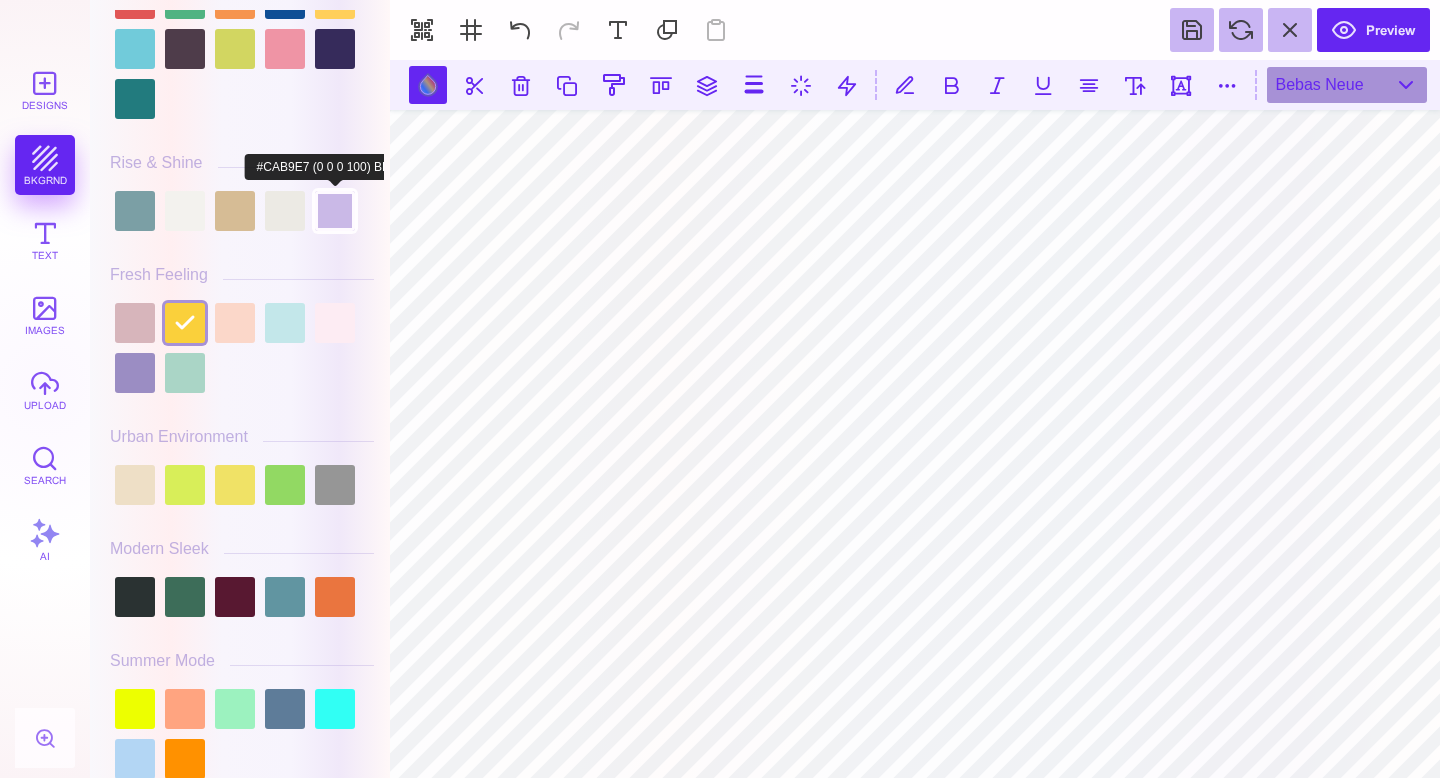 click at bounding box center [335, 211] 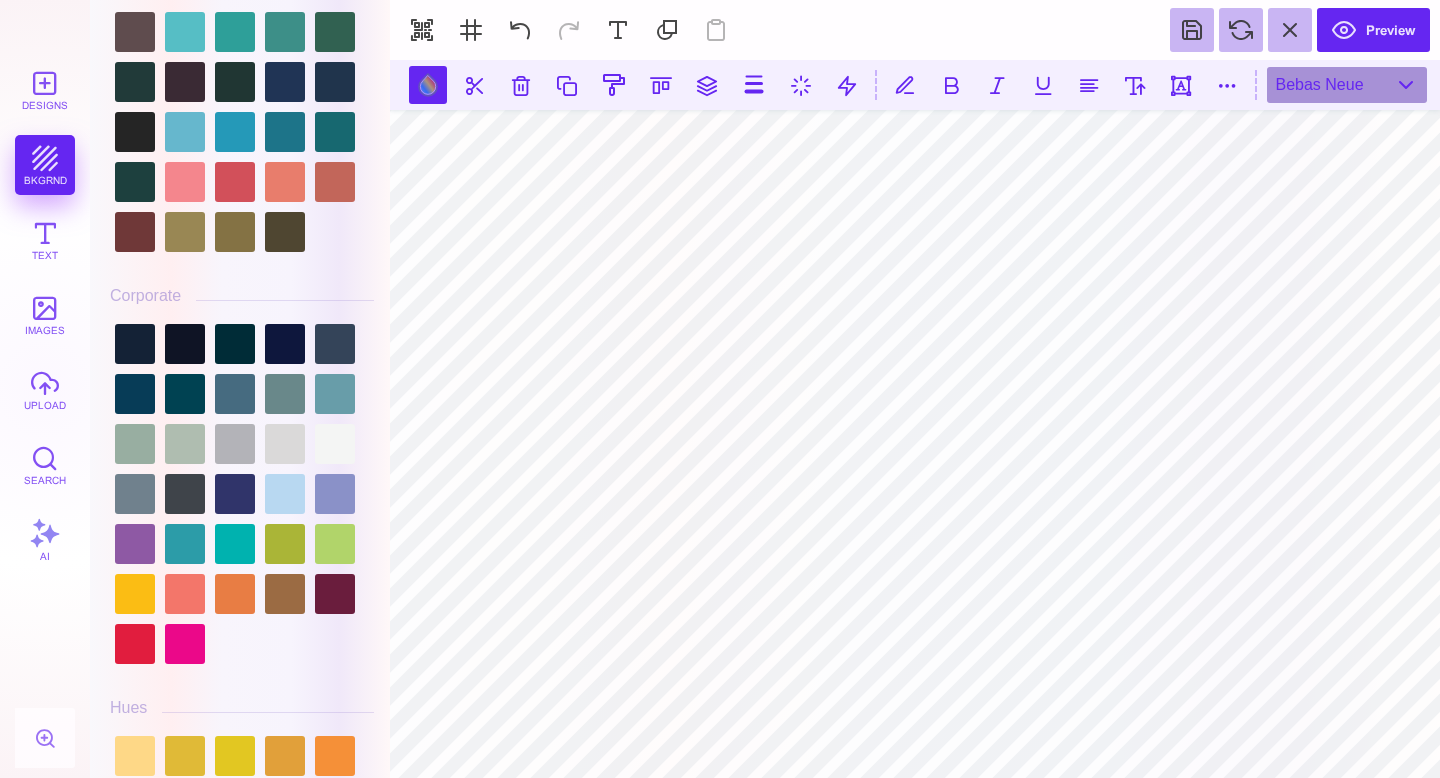 scroll, scrollTop: 1979, scrollLeft: 0, axis: vertical 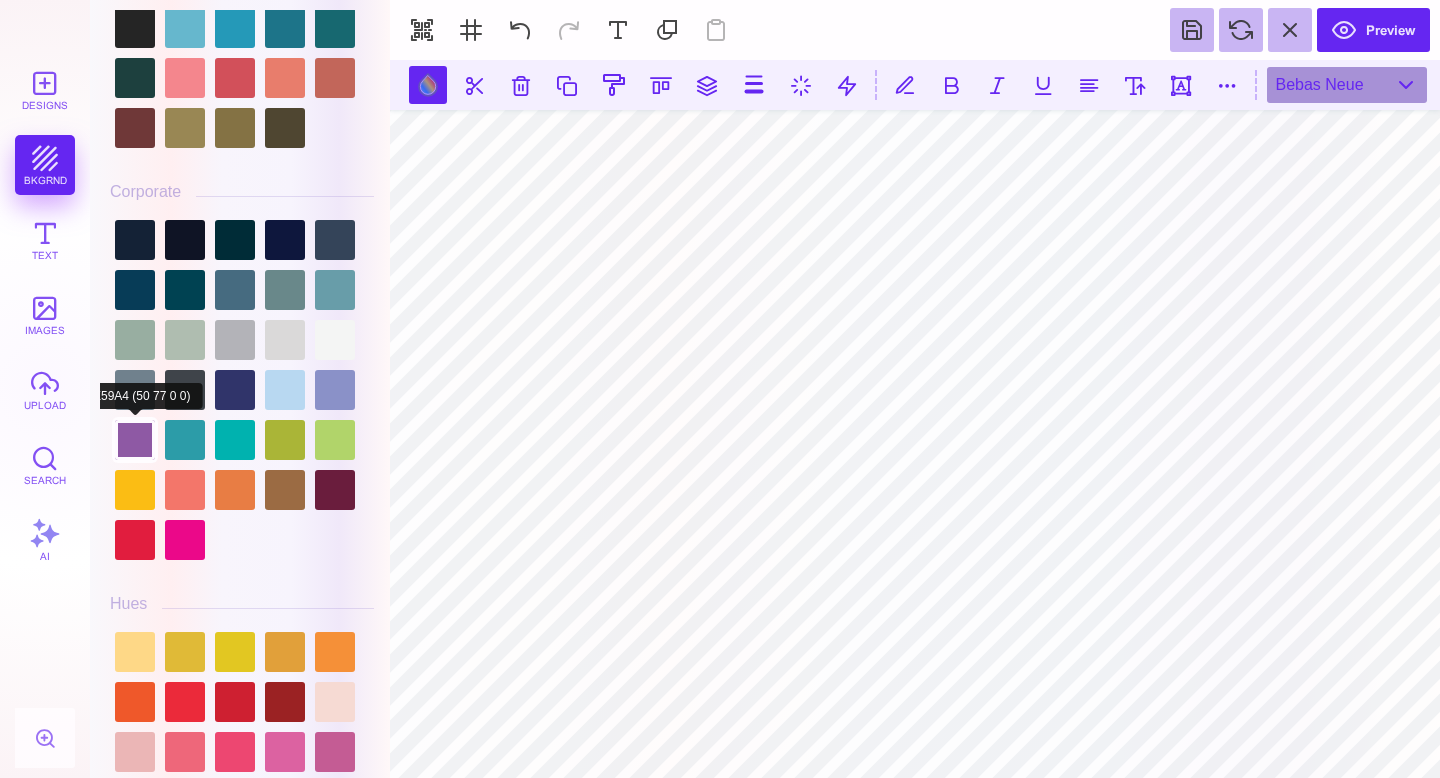click at bounding box center [135, 440] 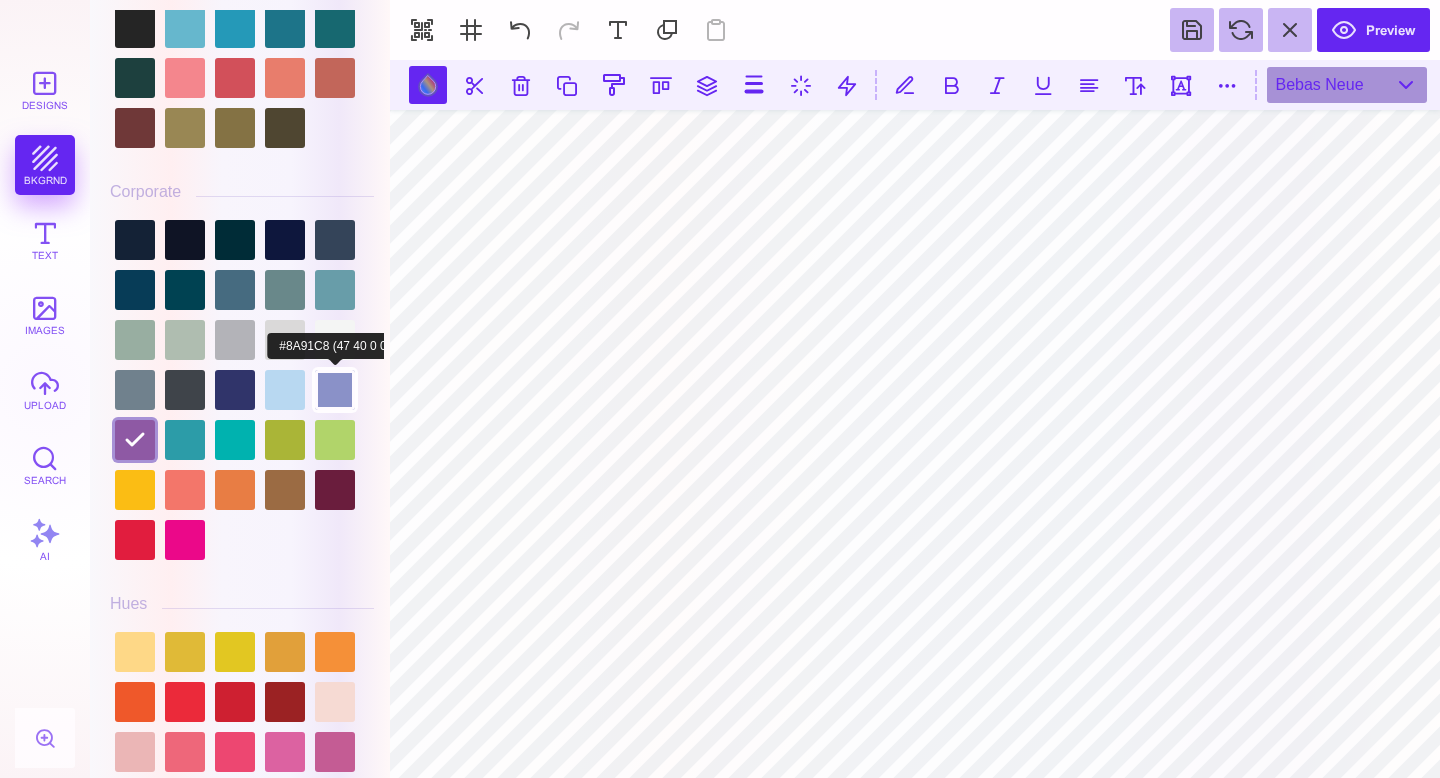 click at bounding box center [335, 390] 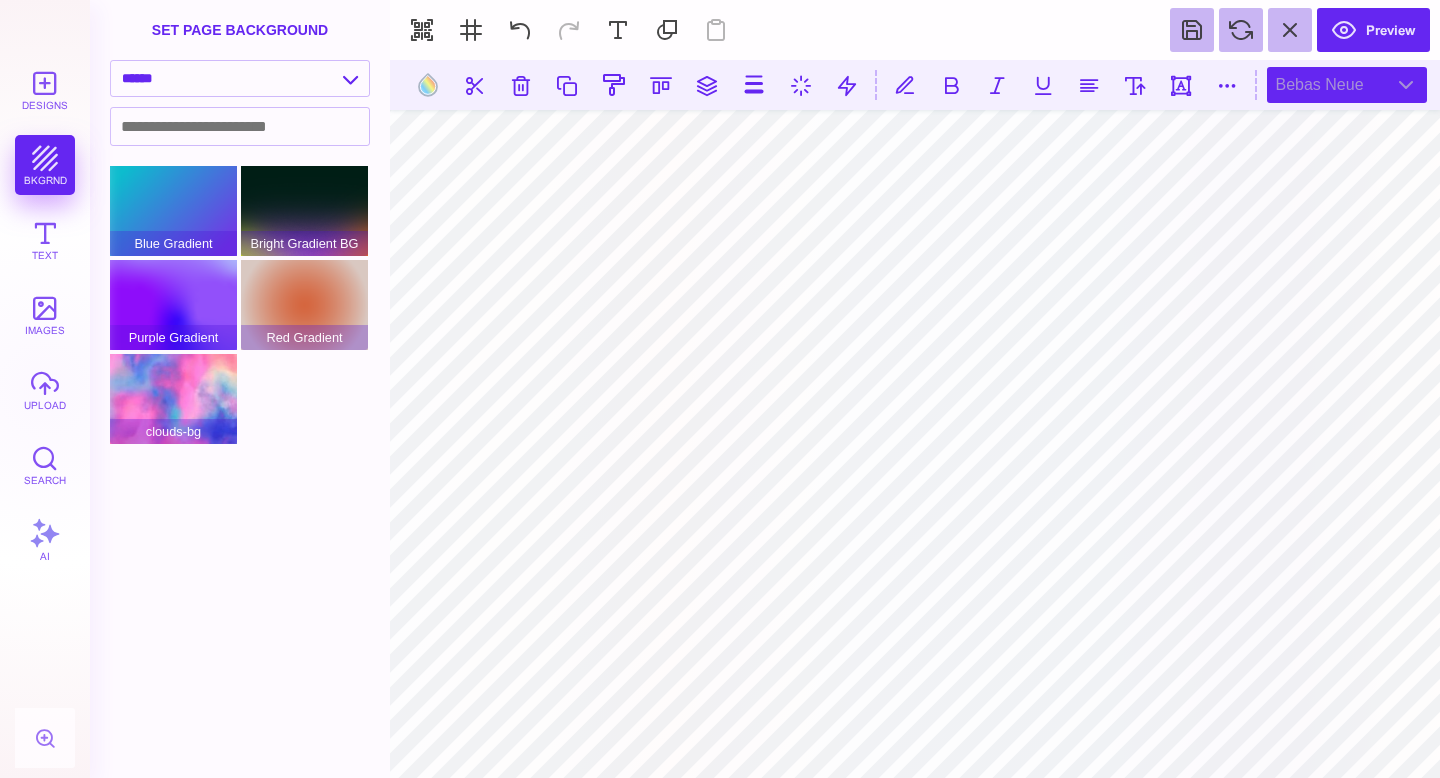 click on "Bebas Neue" at bounding box center (1347, 85) 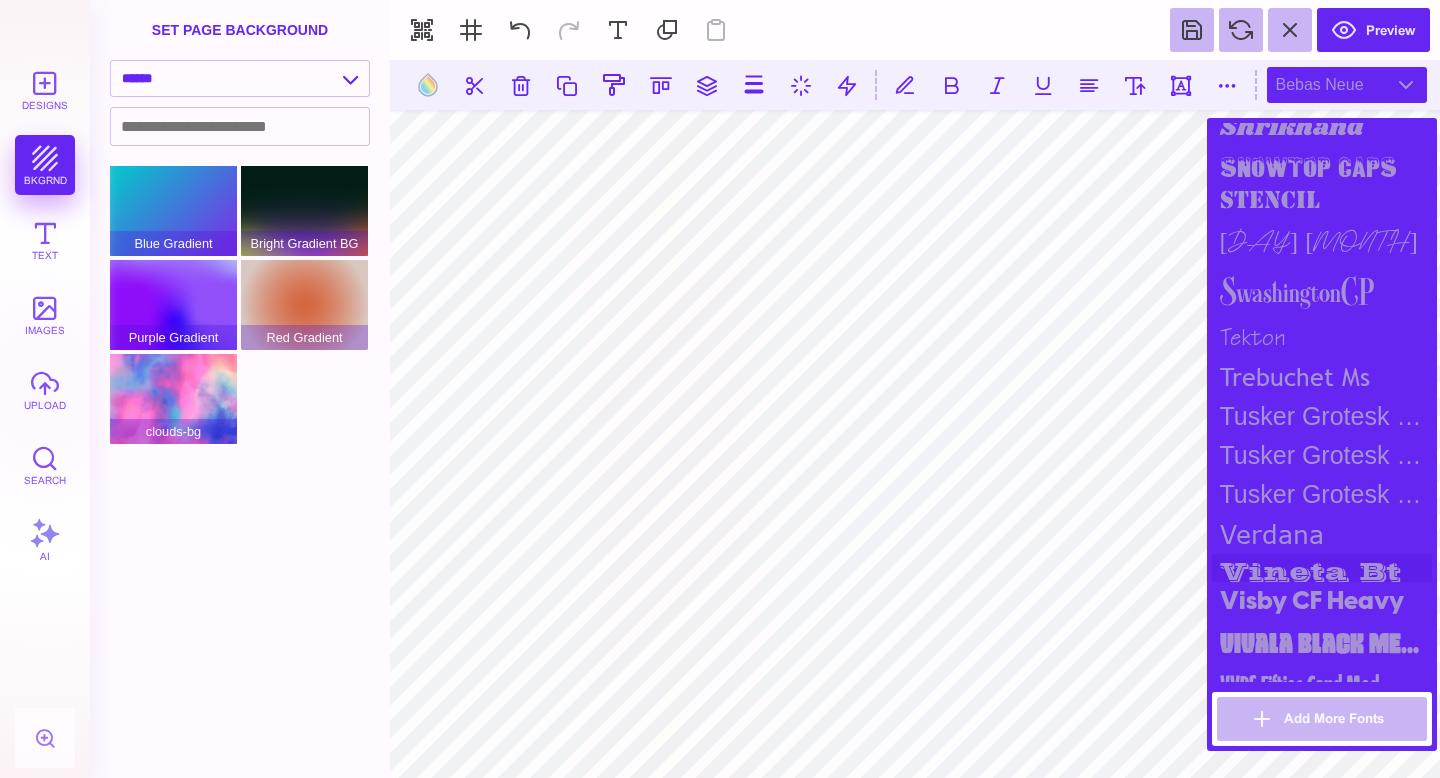 scroll, scrollTop: 2438, scrollLeft: 0, axis: vertical 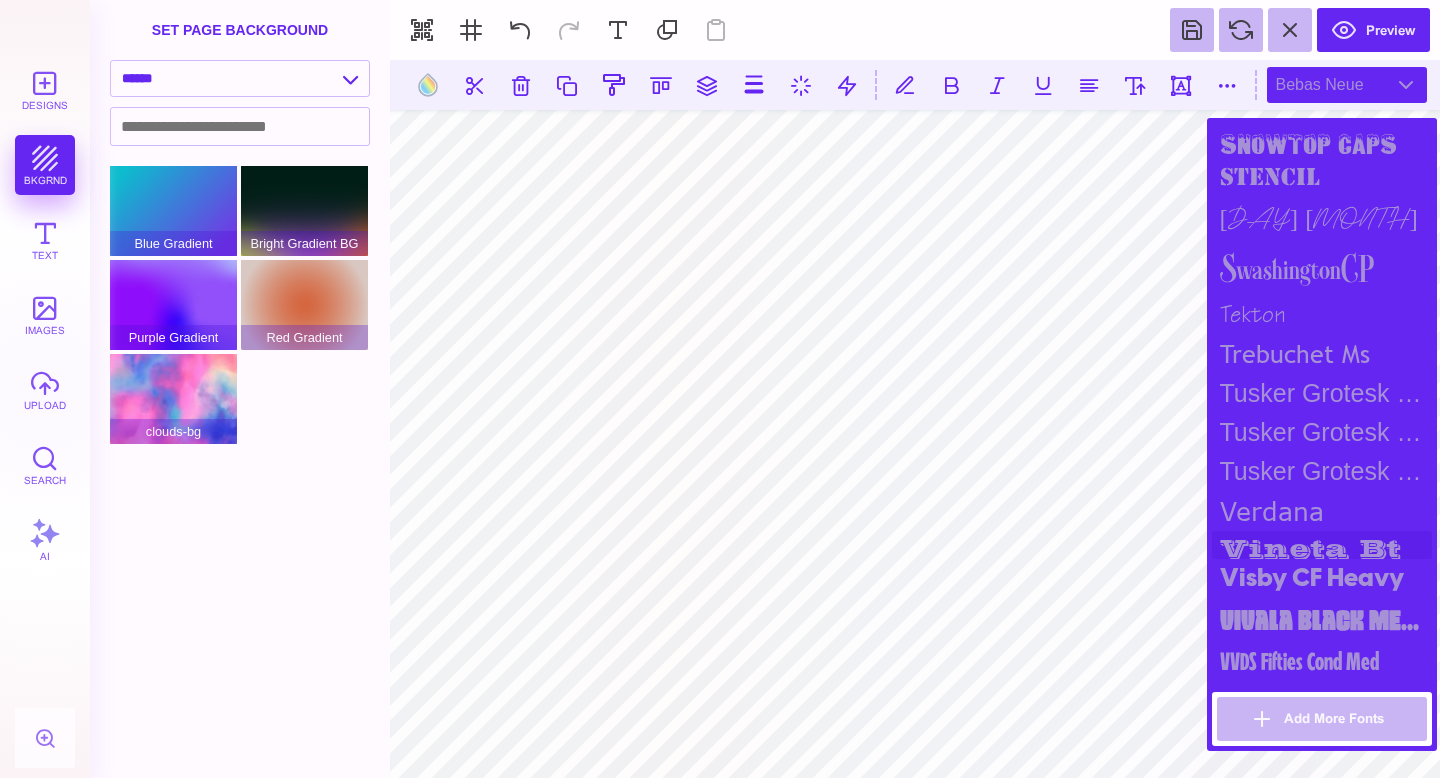 click on "vineta bt" at bounding box center [1322, 545] 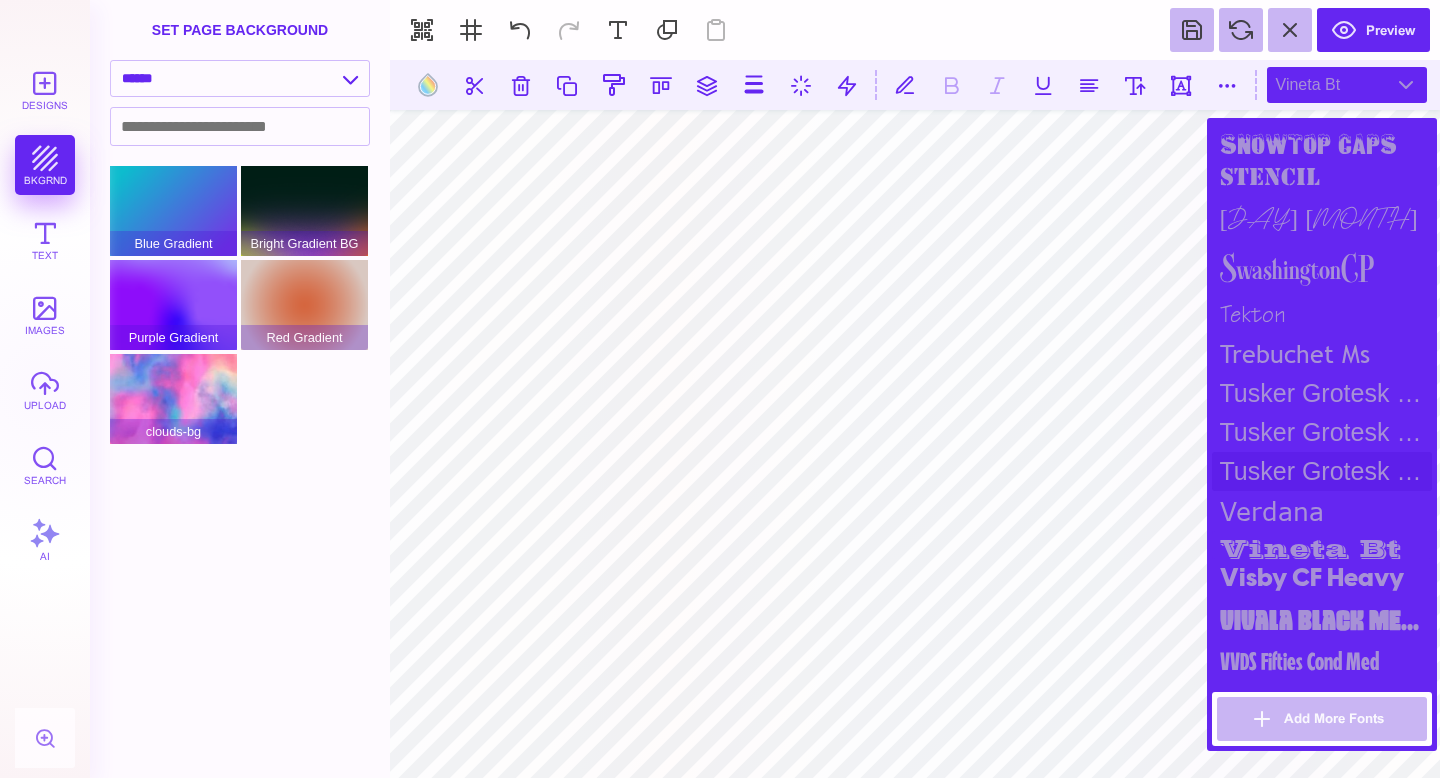 click on "Tusker Grotesk 4800 Super" at bounding box center [1322, 471] 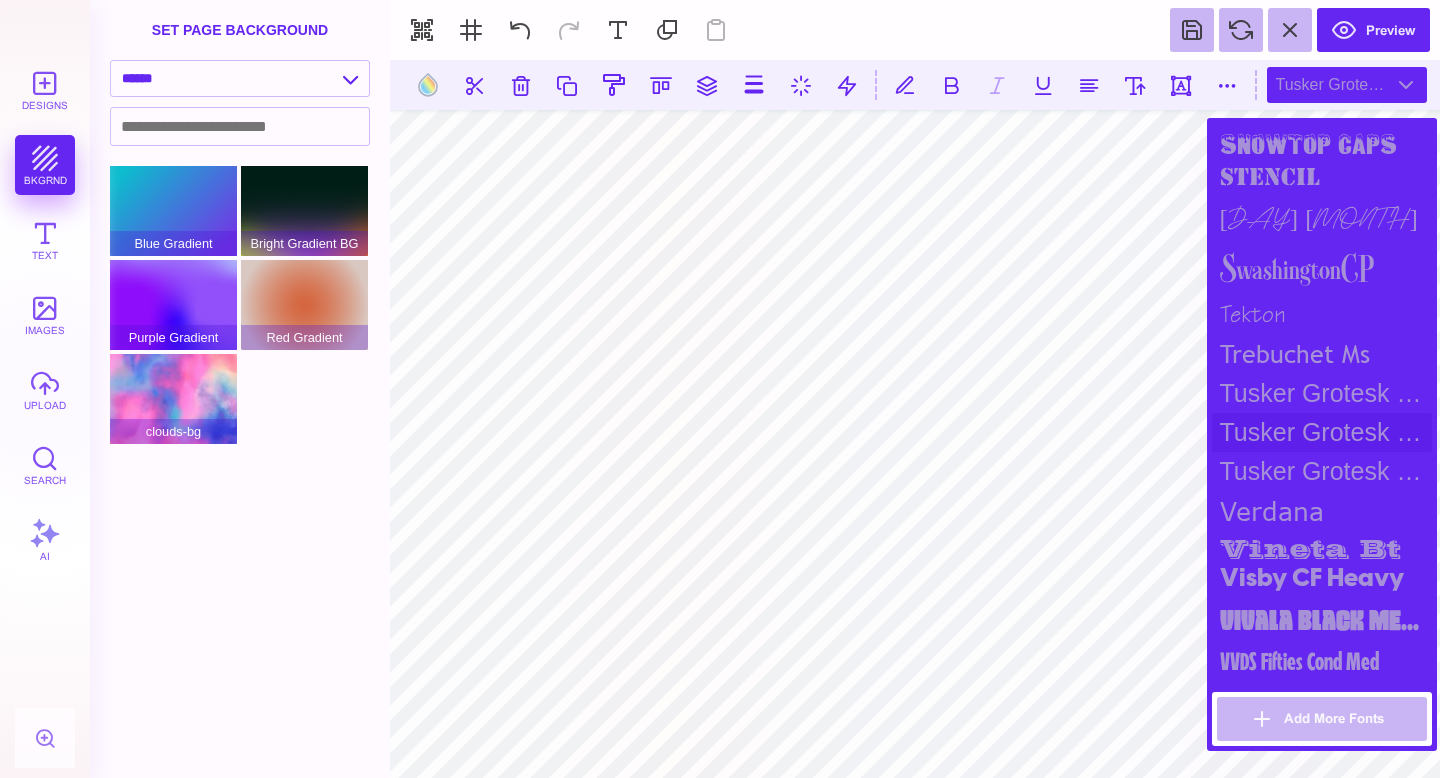 click on "Tusker Grotesk 3700 Bold" at bounding box center [1322, 432] 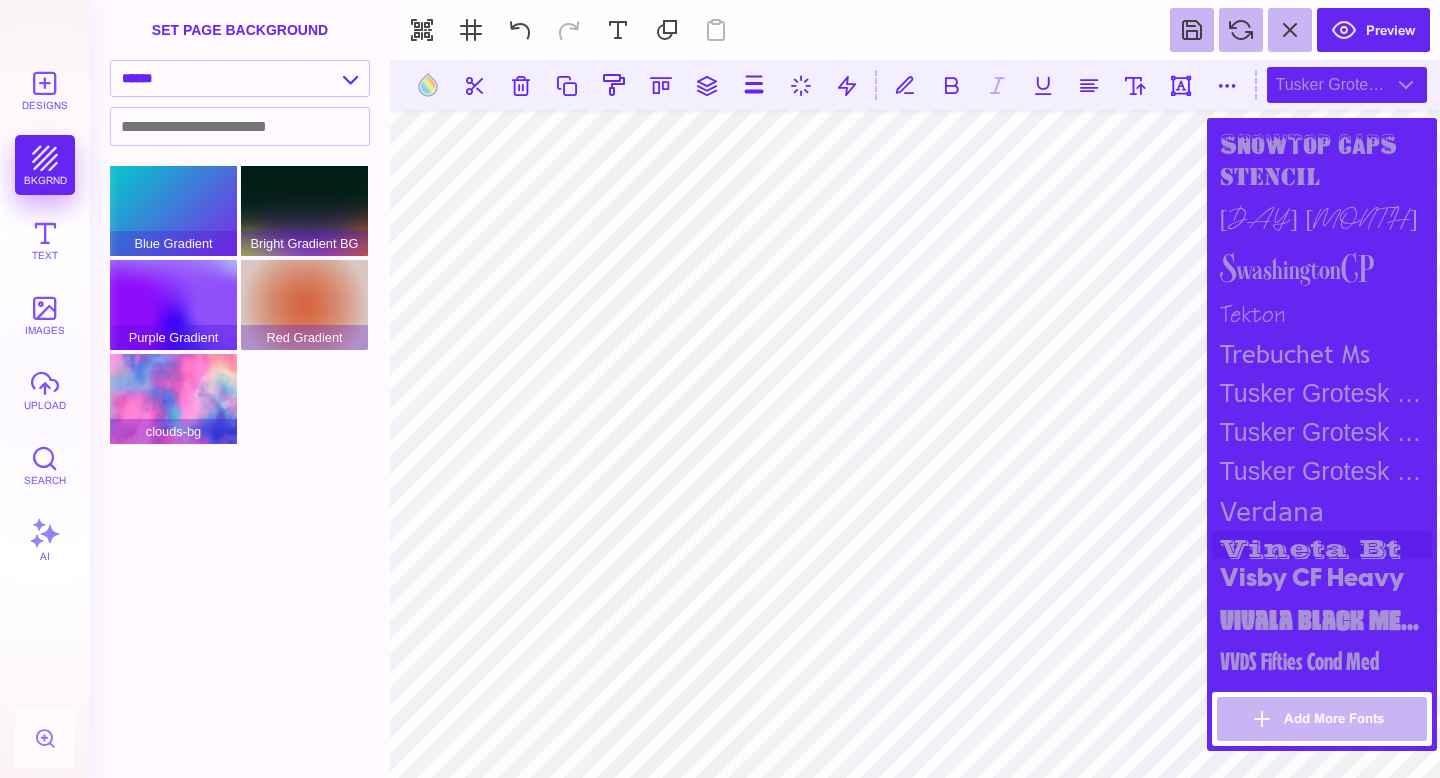 click on "vineta bt" at bounding box center [1322, 545] 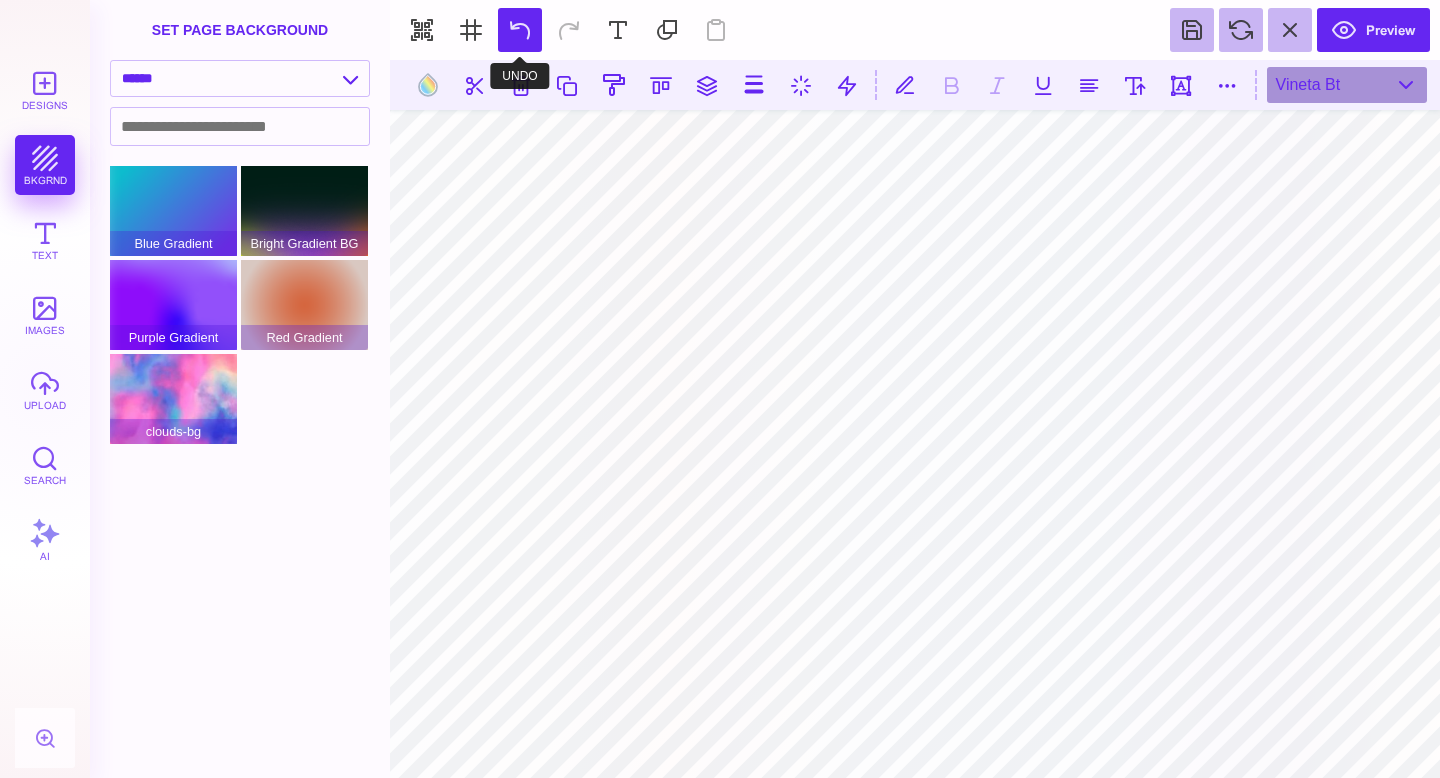 click at bounding box center [520, 30] 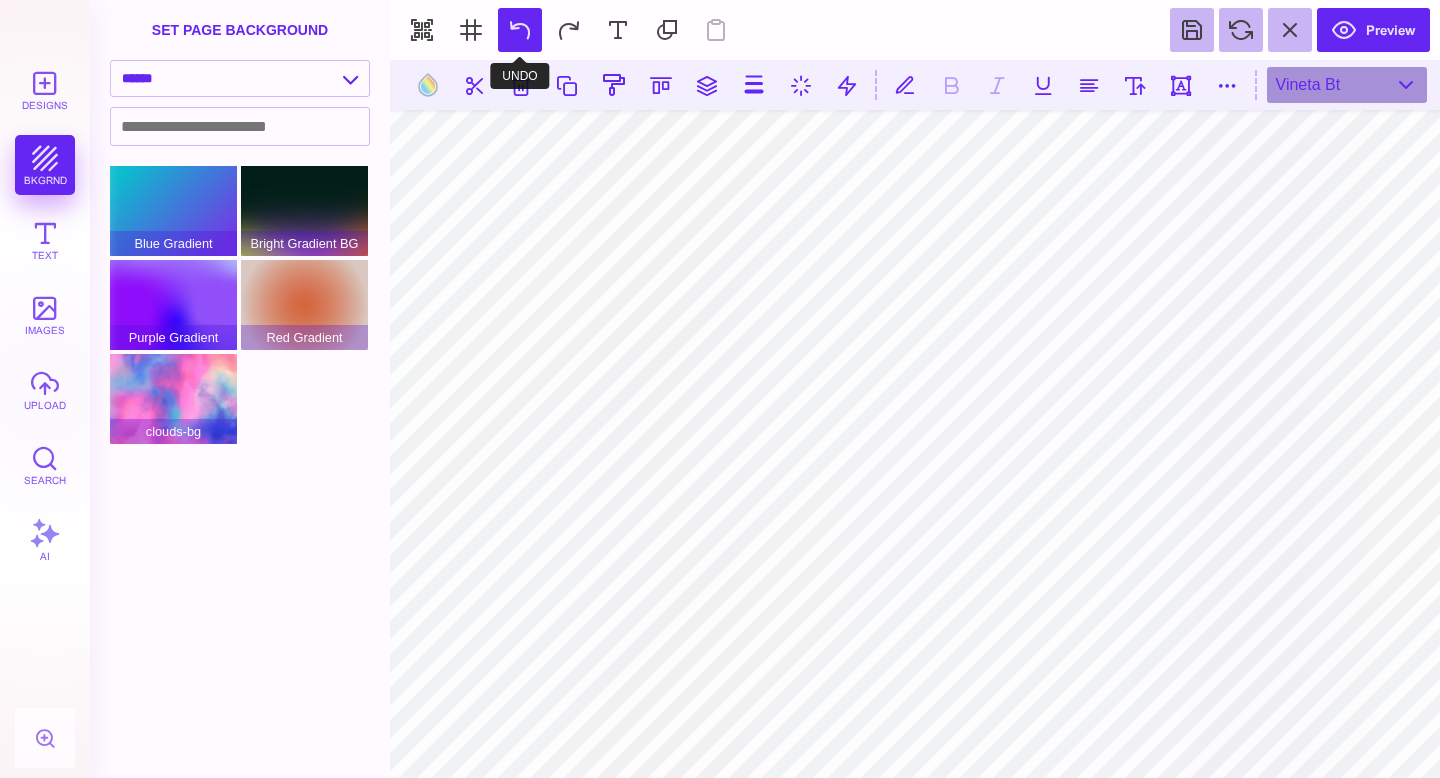 click at bounding box center (520, 30) 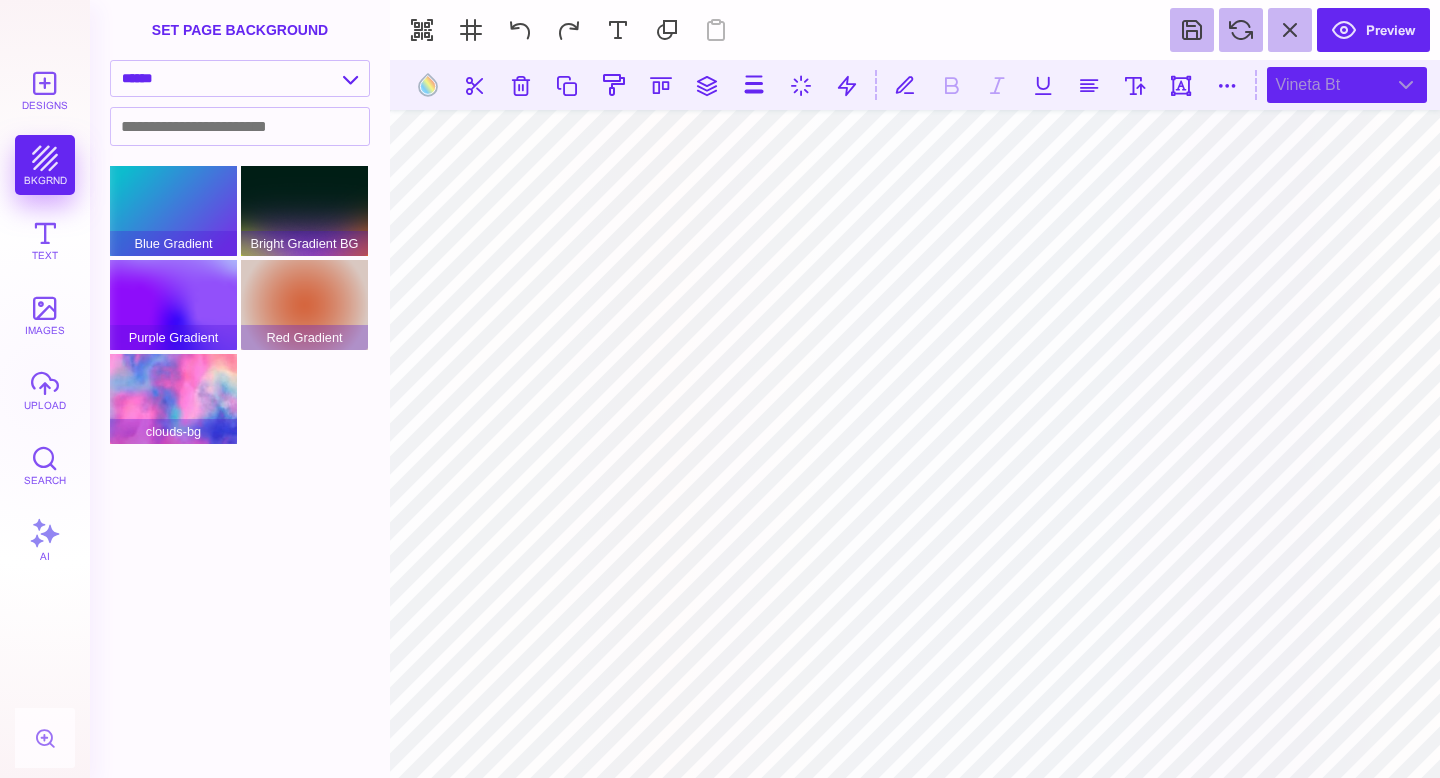 click on "vineta bt" at bounding box center (1347, 85) 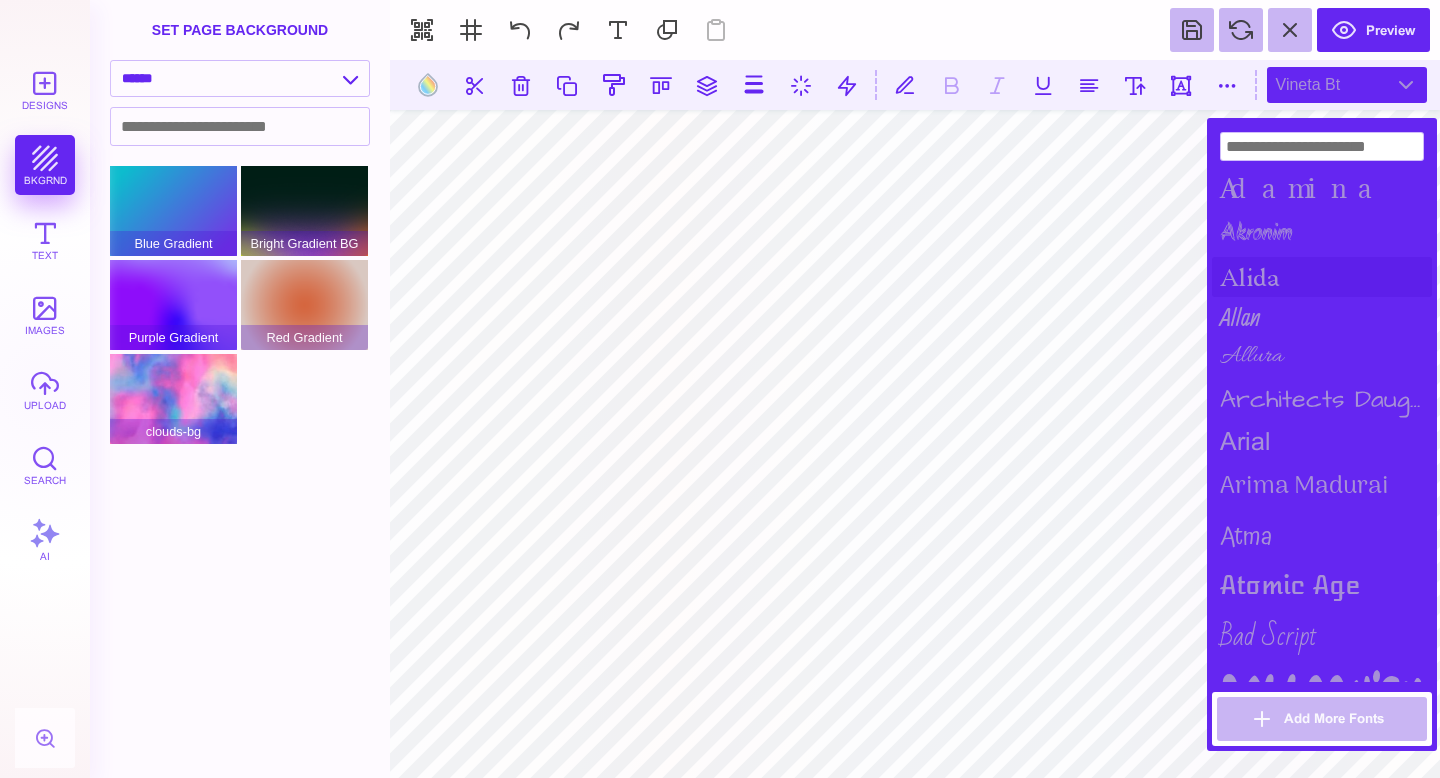 click on "alida" at bounding box center (1322, 277) 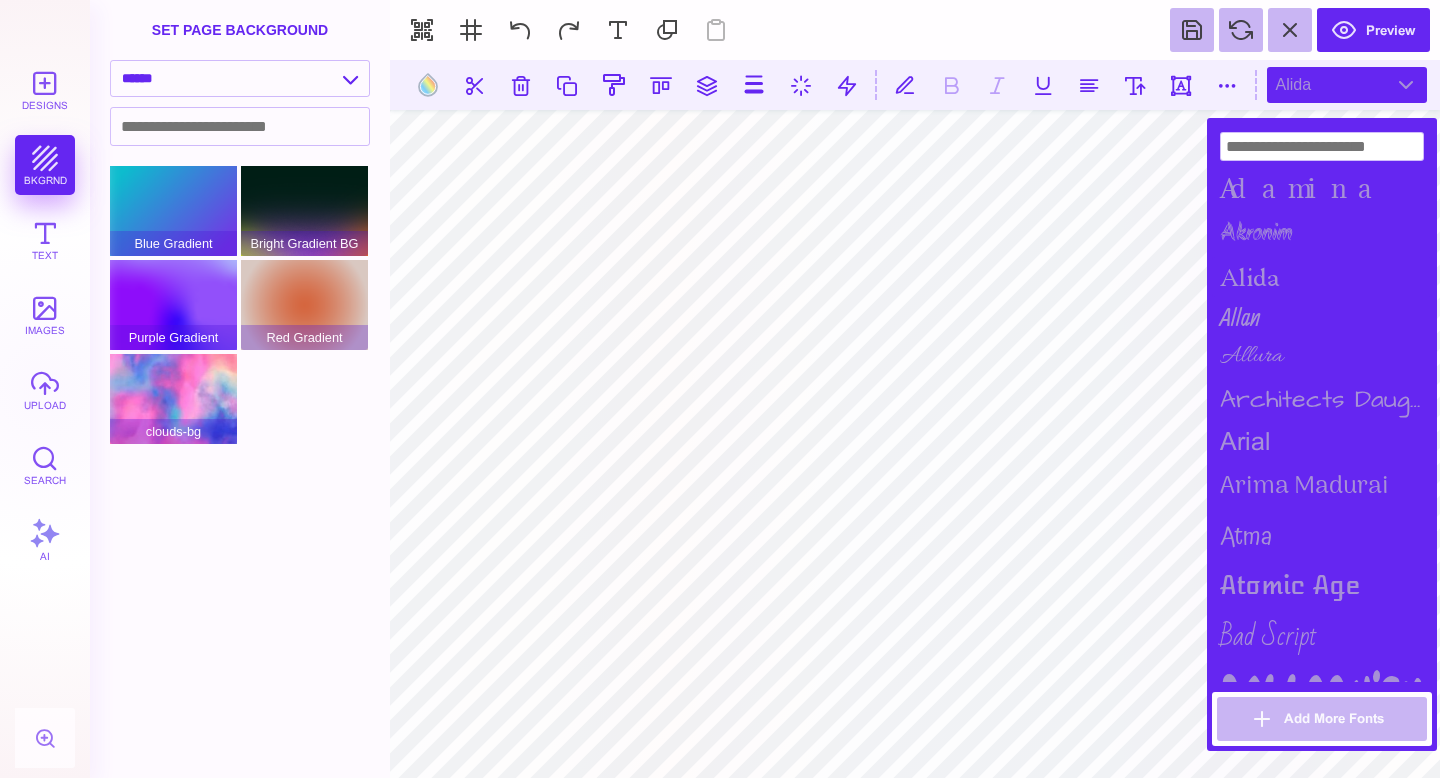 click on "alida" at bounding box center [1322, 277] 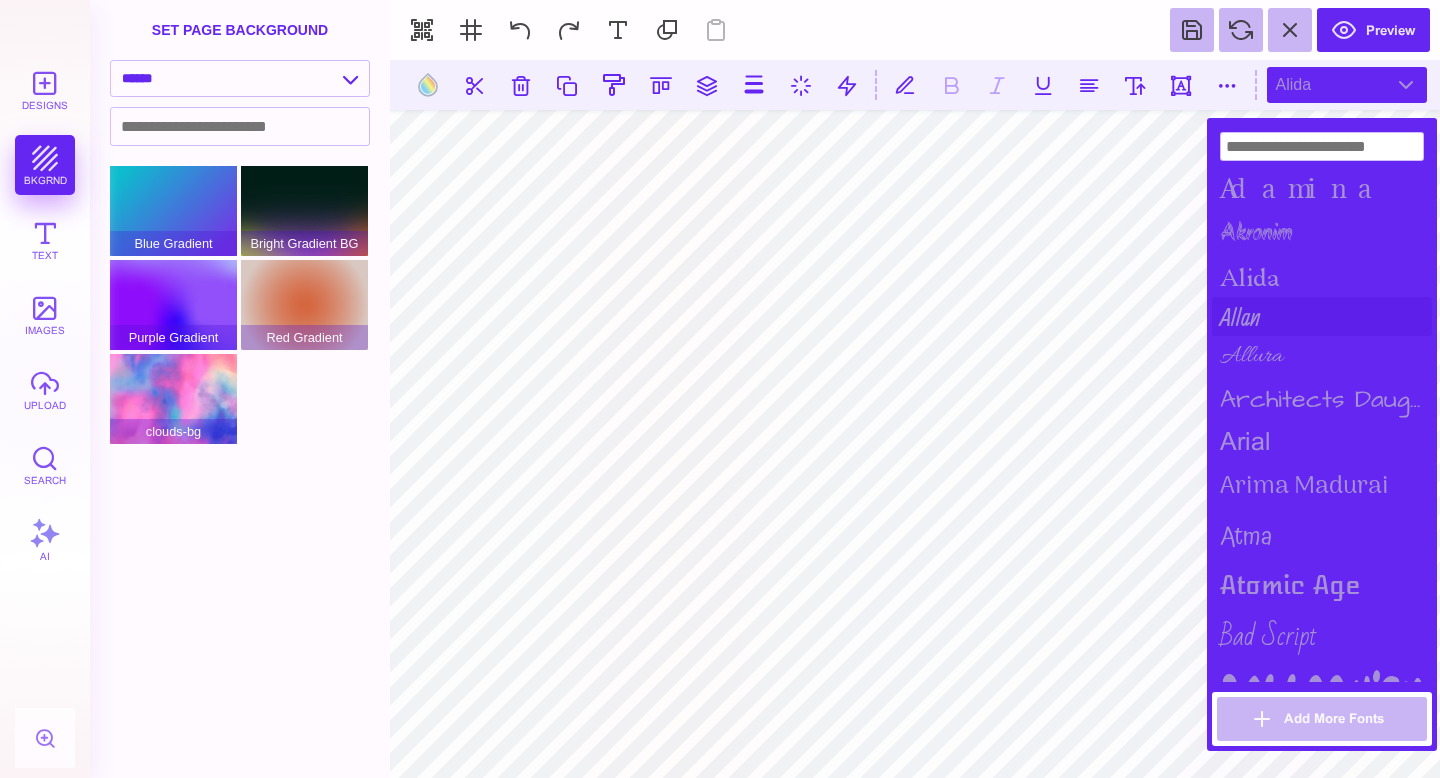 click on "Allan" at bounding box center (1322, 316) 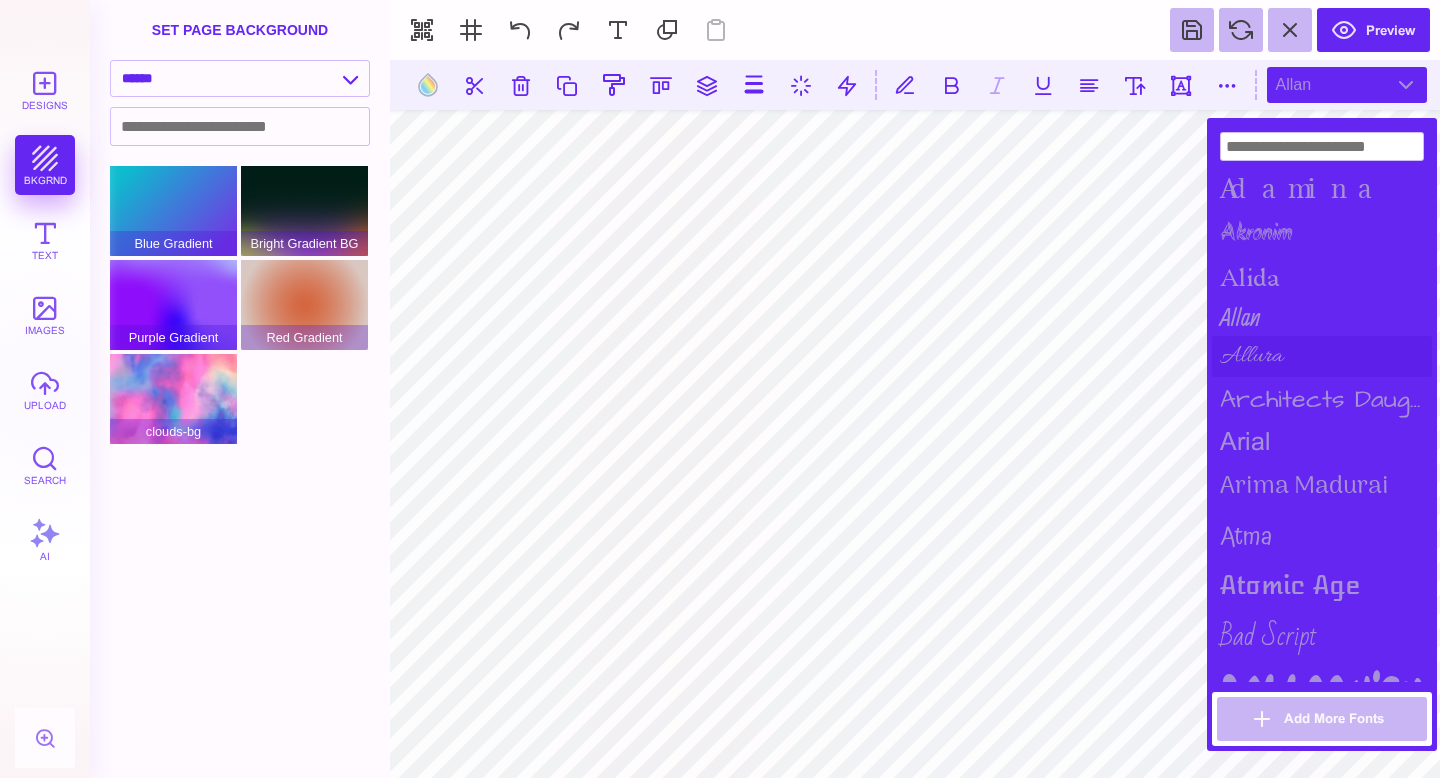 click on "Allura" at bounding box center [1322, 356] 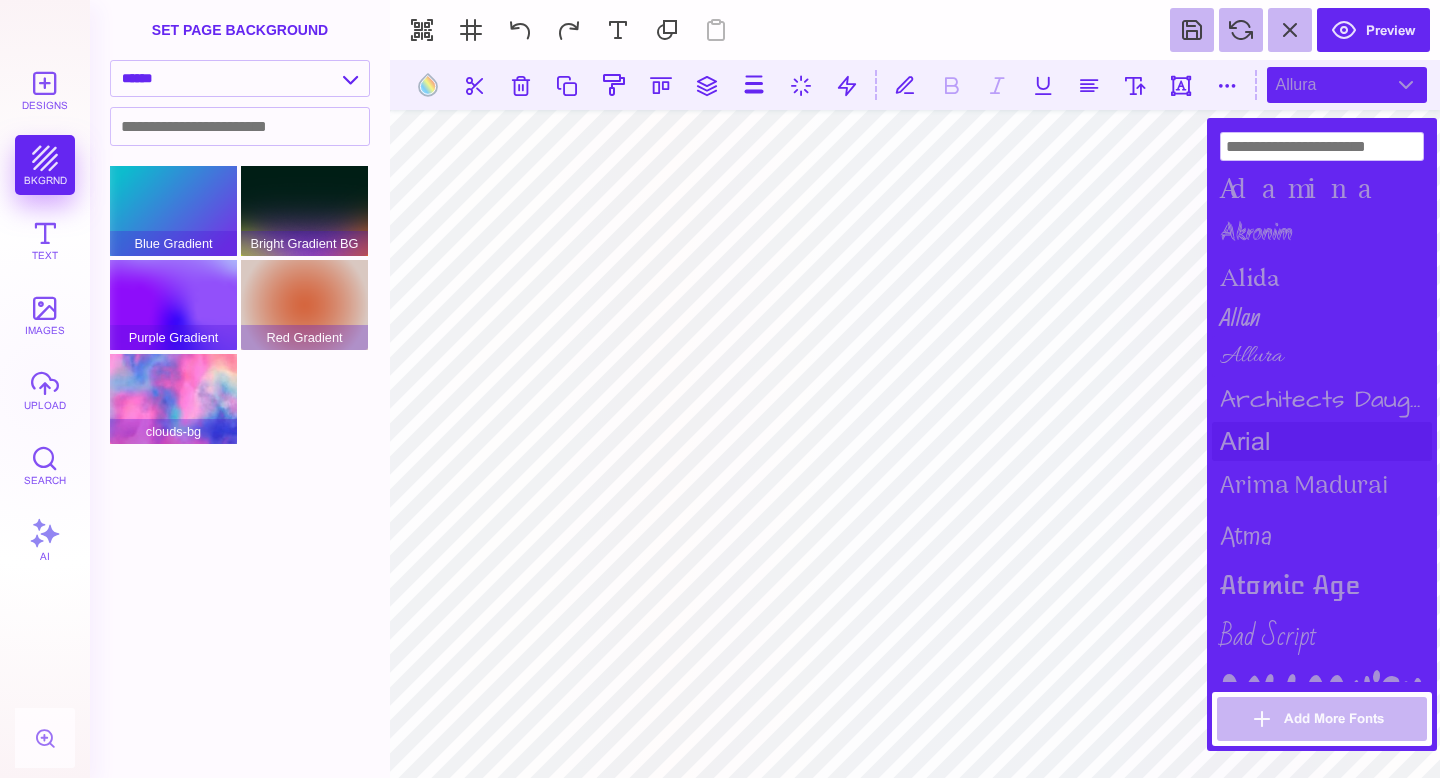 click on "arial" at bounding box center (1322, 441) 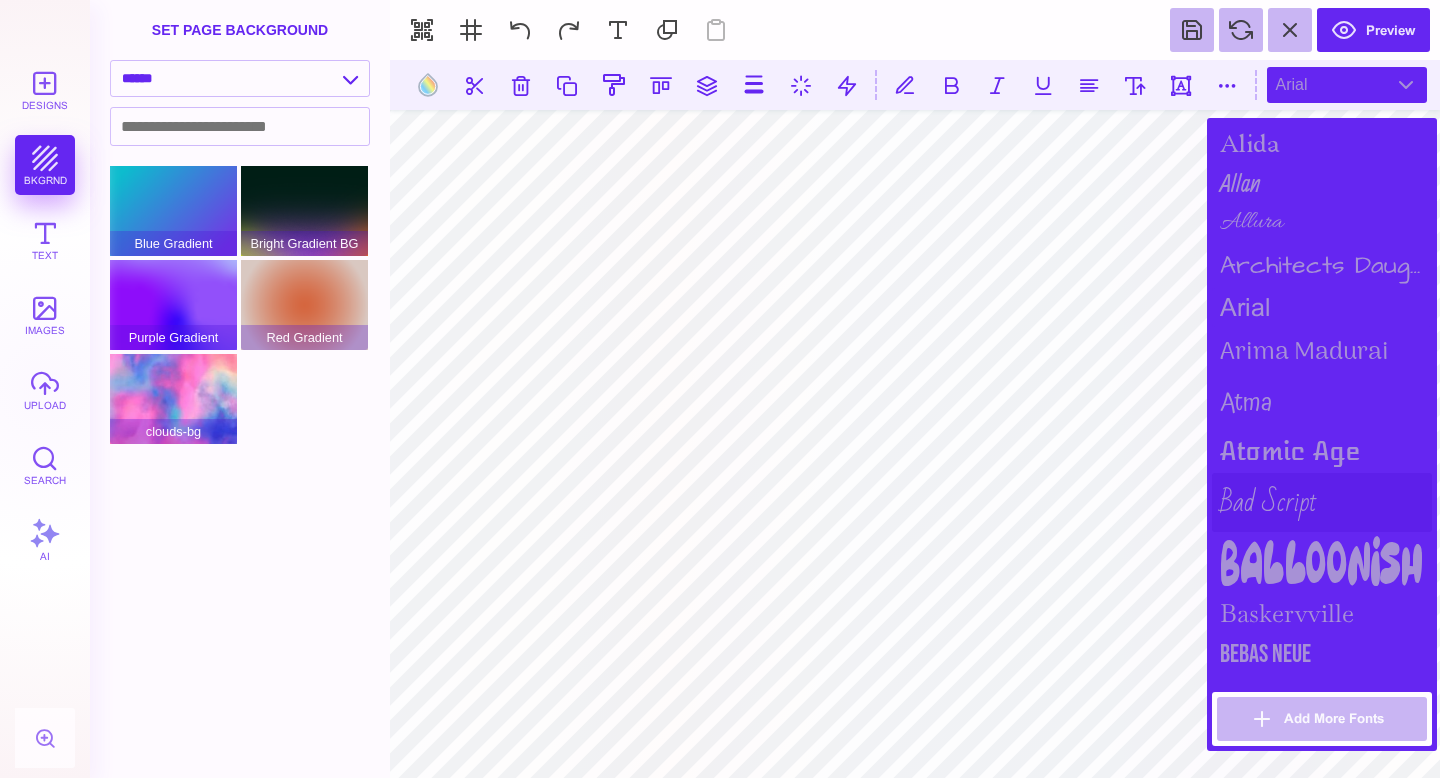 scroll, scrollTop: 310, scrollLeft: 0, axis: vertical 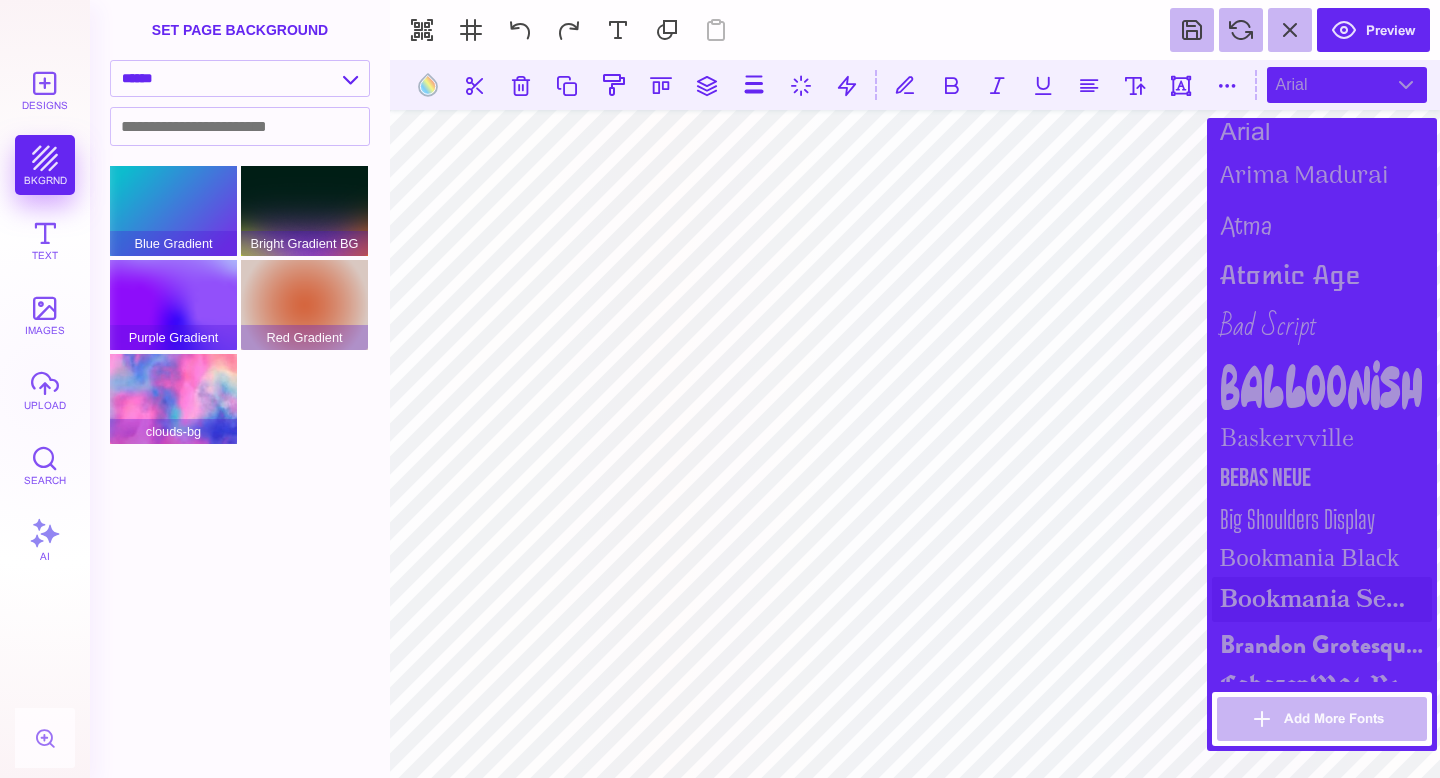 click on "Bookmania Semibold" at bounding box center [1322, 599] 